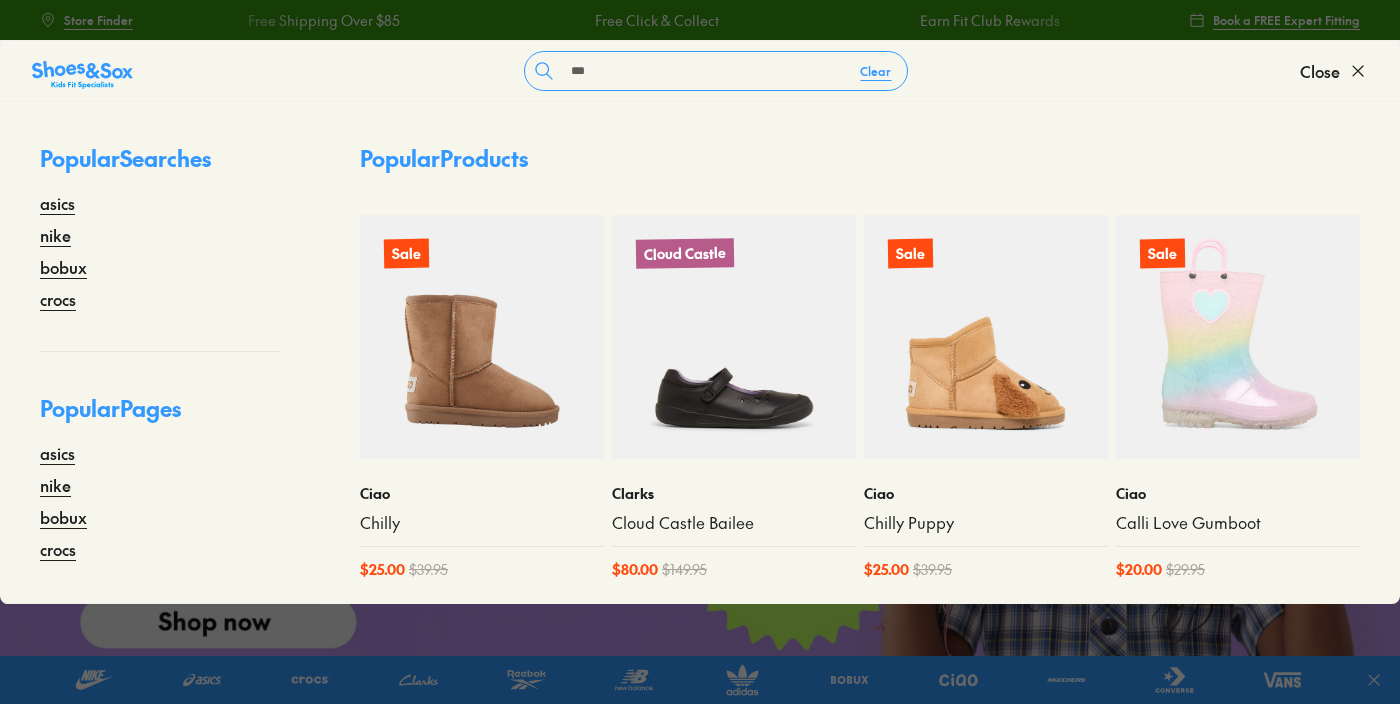 scroll, scrollTop: 0, scrollLeft: 0, axis: both 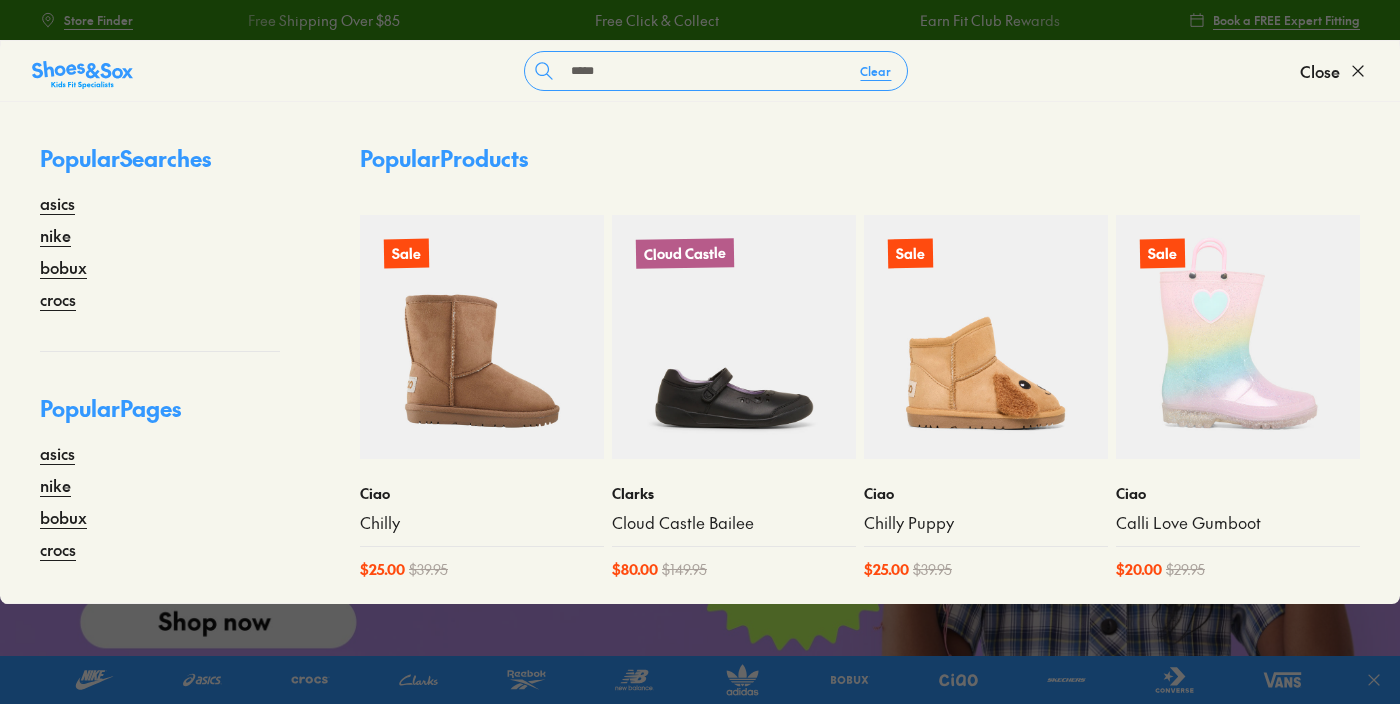 type on "*****" 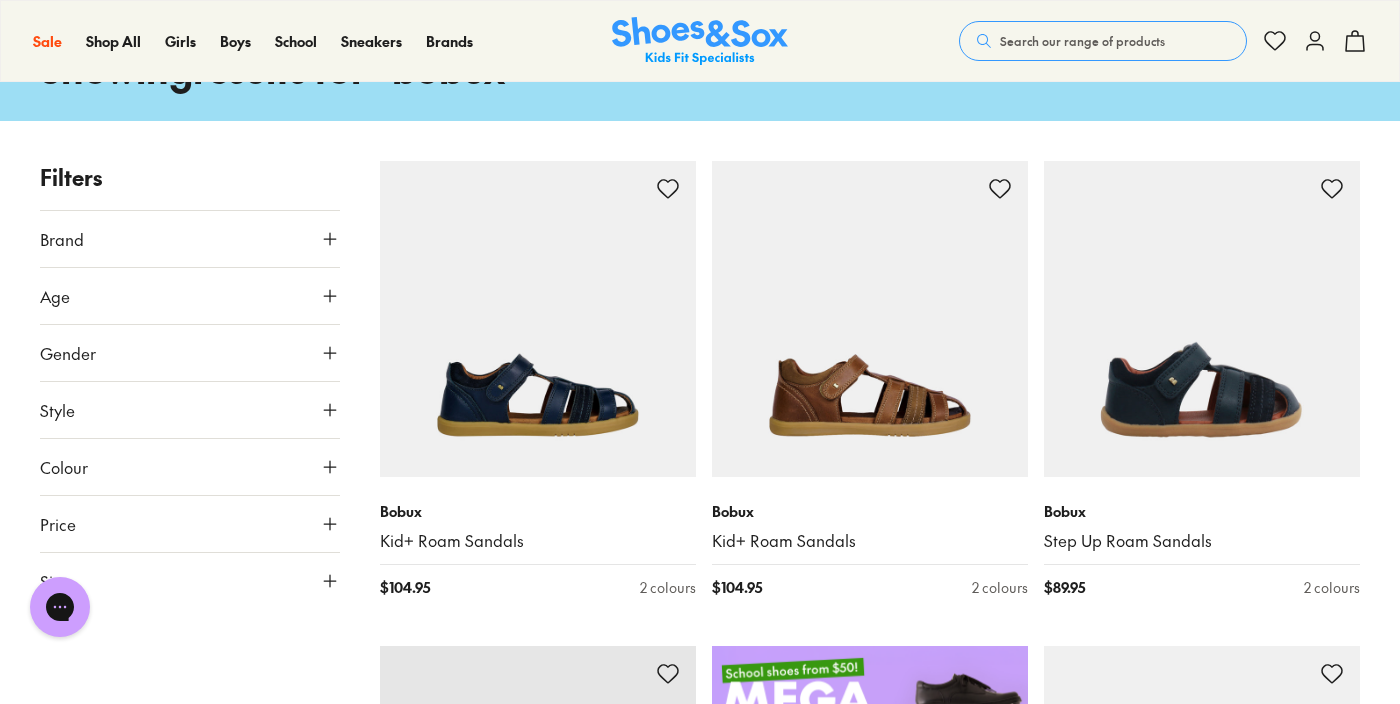 scroll, scrollTop: 0, scrollLeft: 0, axis: both 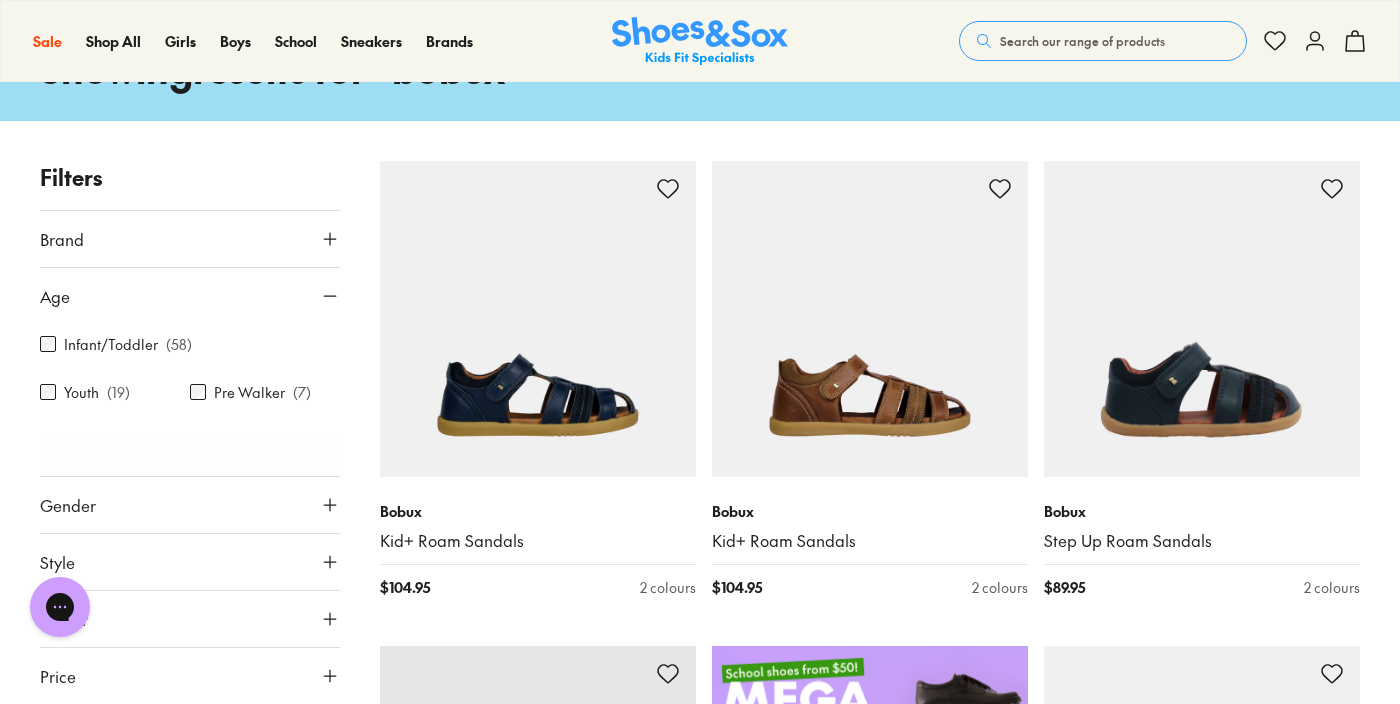 click on "Brand" at bounding box center (190, 239) 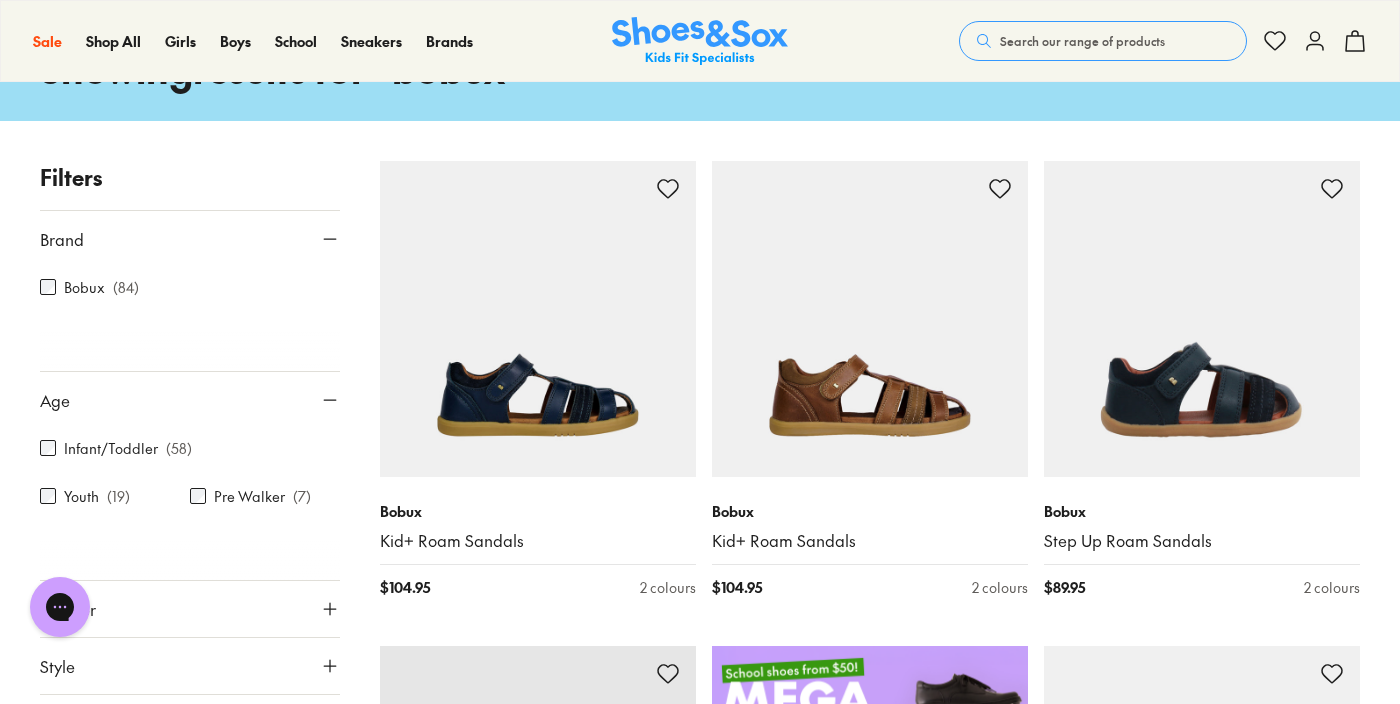 scroll, scrollTop: 113, scrollLeft: 0, axis: vertical 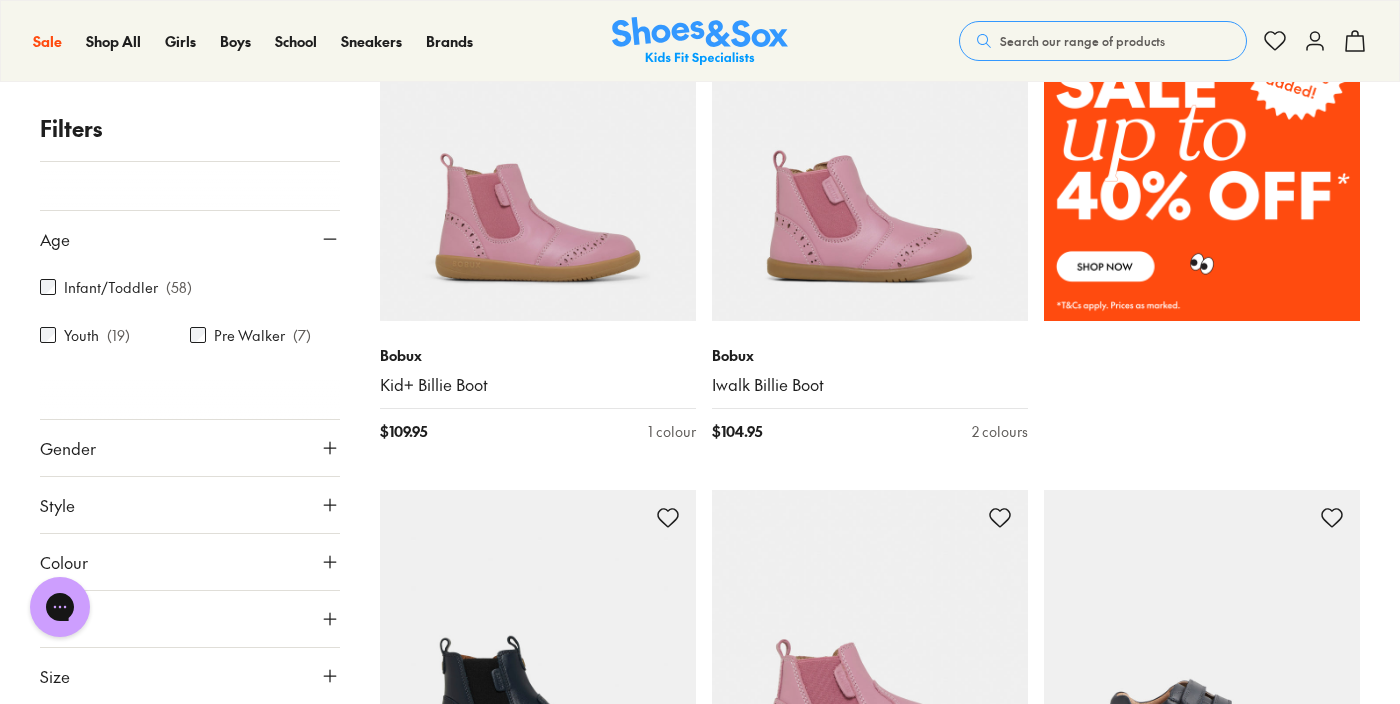 click on "Size" at bounding box center [190, 676] 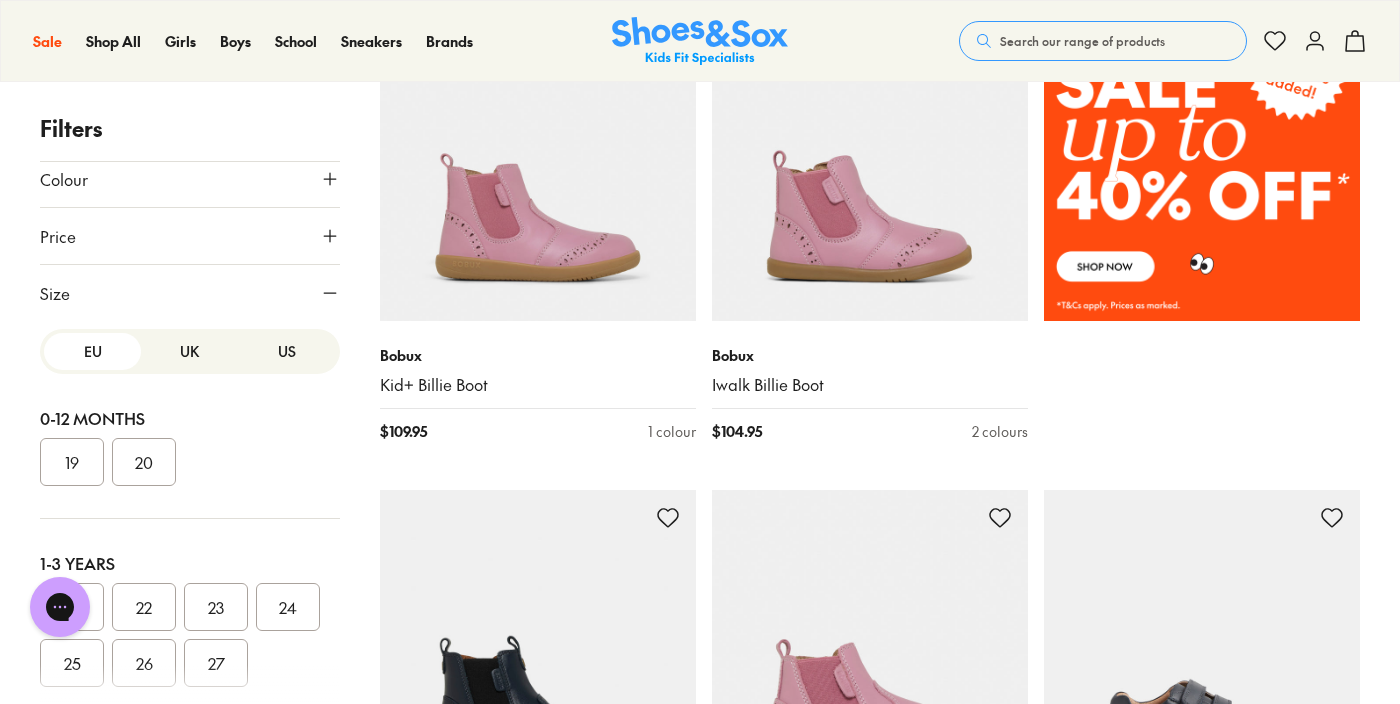 scroll, scrollTop: 492, scrollLeft: 0, axis: vertical 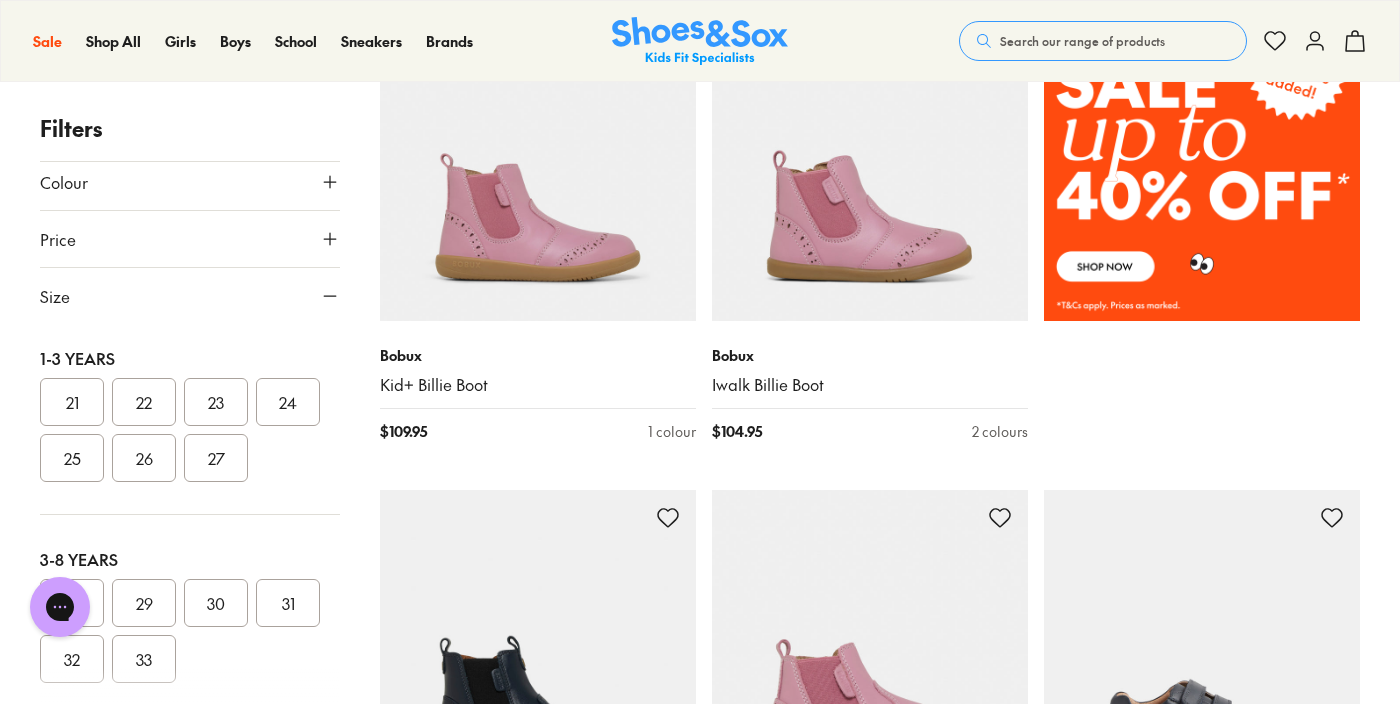 click on "21" at bounding box center [72, 402] 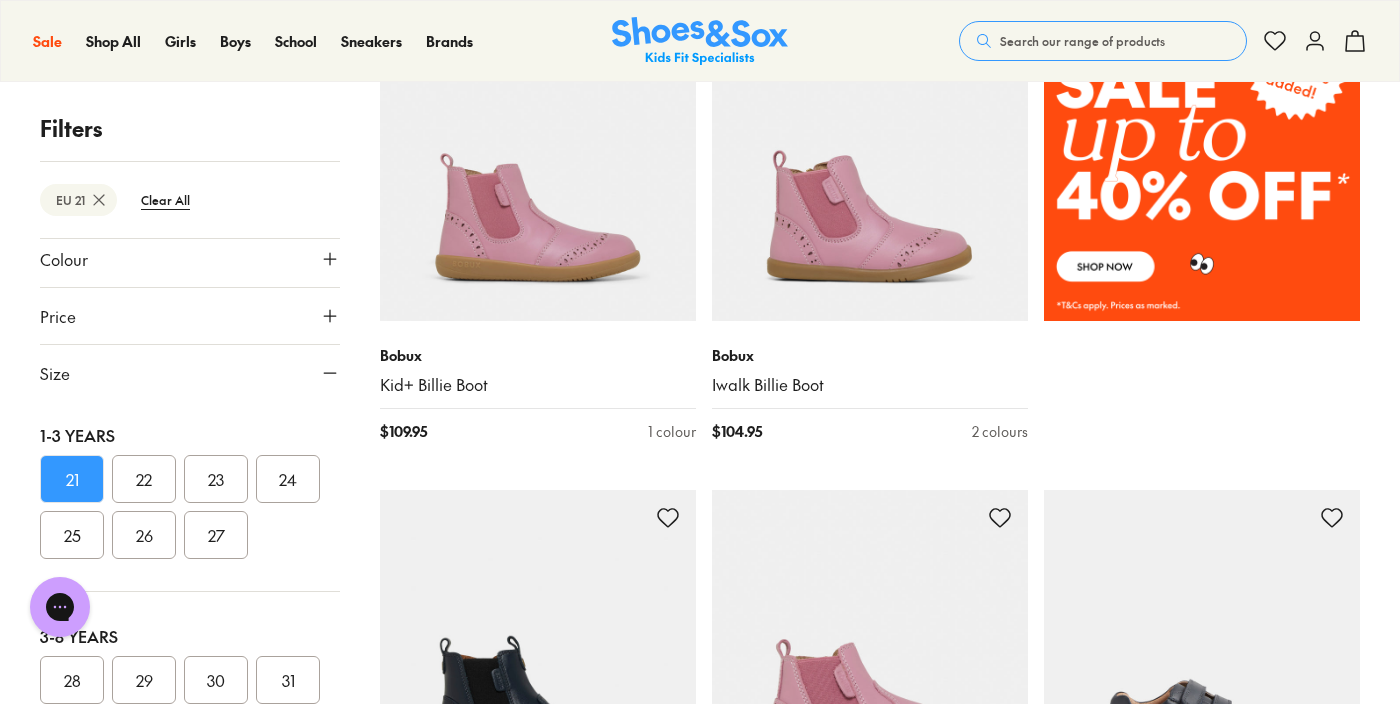 scroll, scrollTop: 0, scrollLeft: 0, axis: both 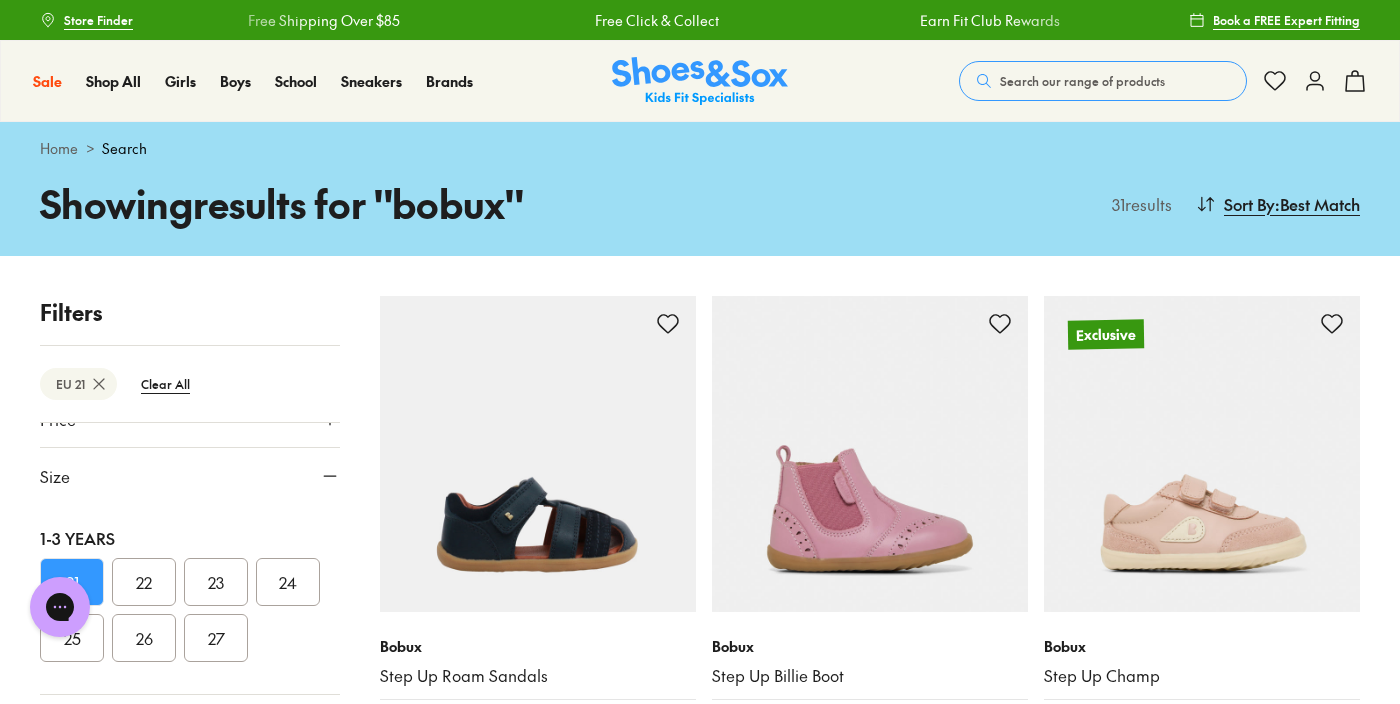 click on "22" at bounding box center [144, 582] 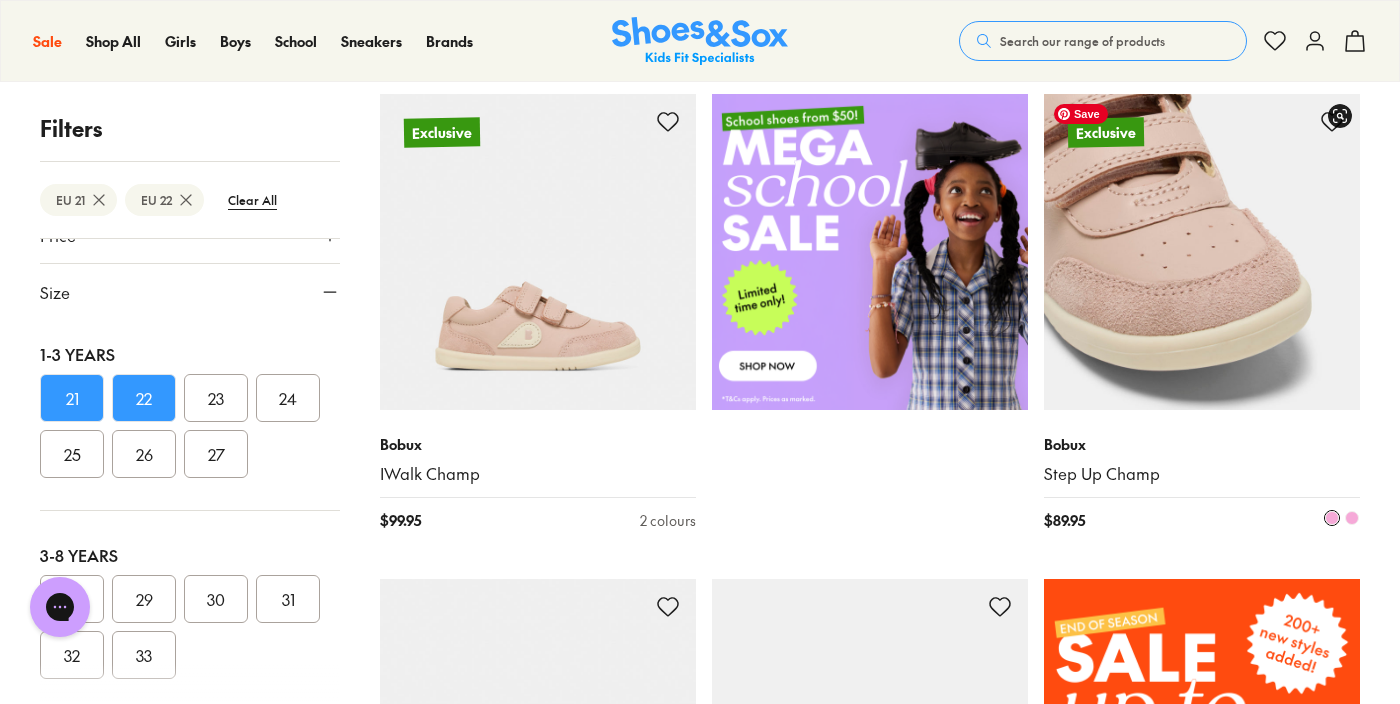 scroll, scrollTop: 690, scrollLeft: 0, axis: vertical 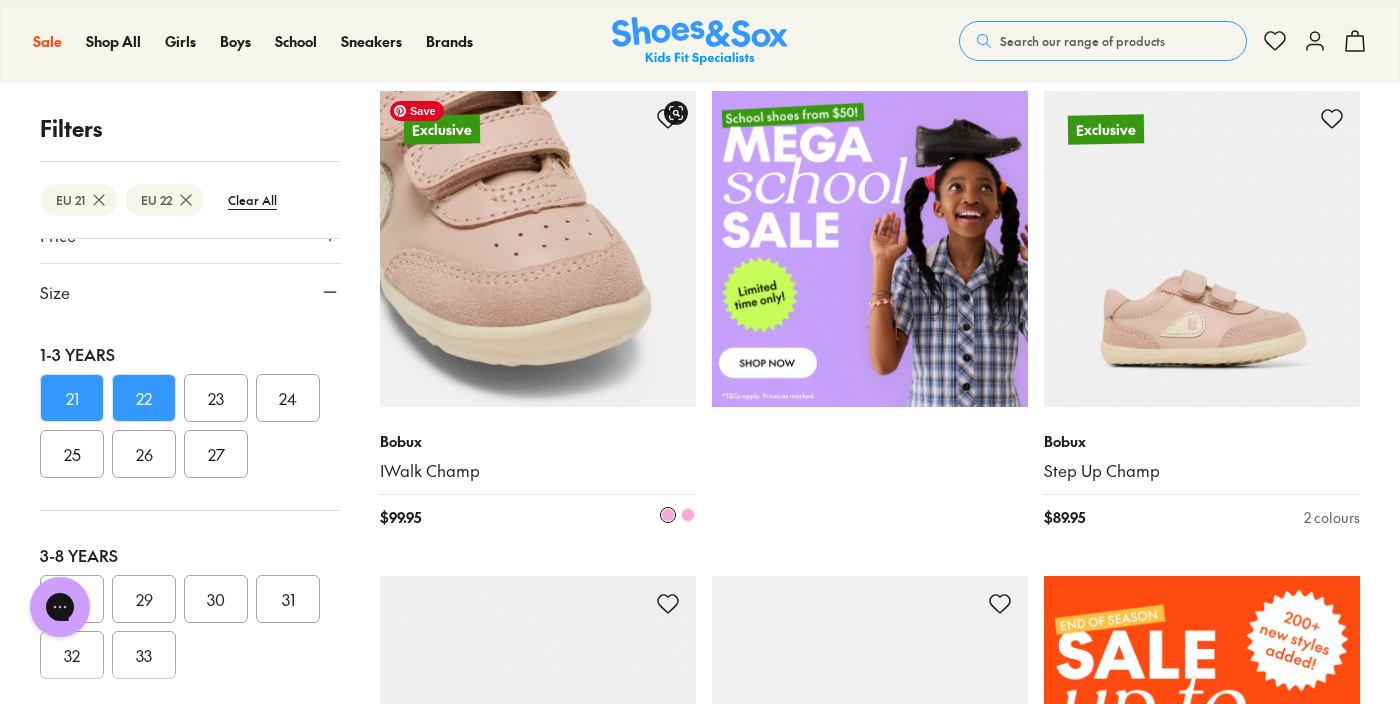 type 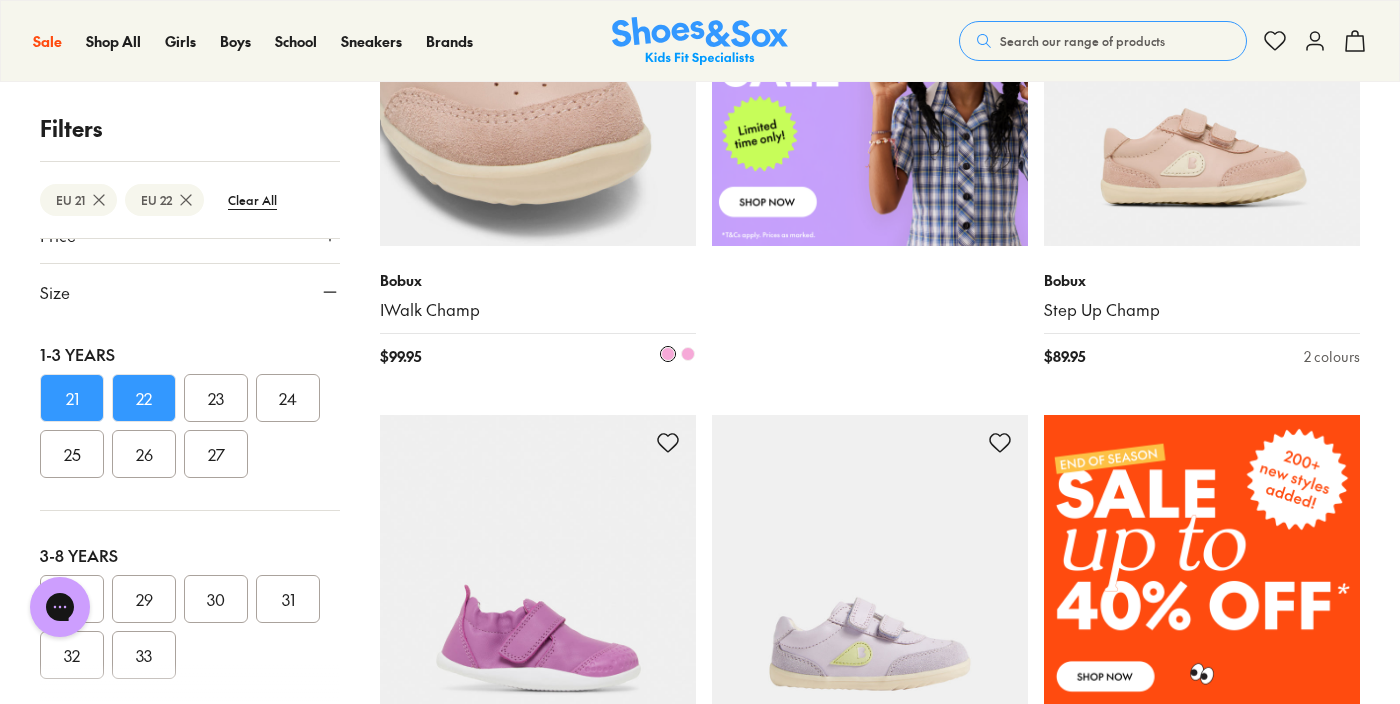 scroll, scrollTop: 857, scrollLeft: 0, axis: vertical 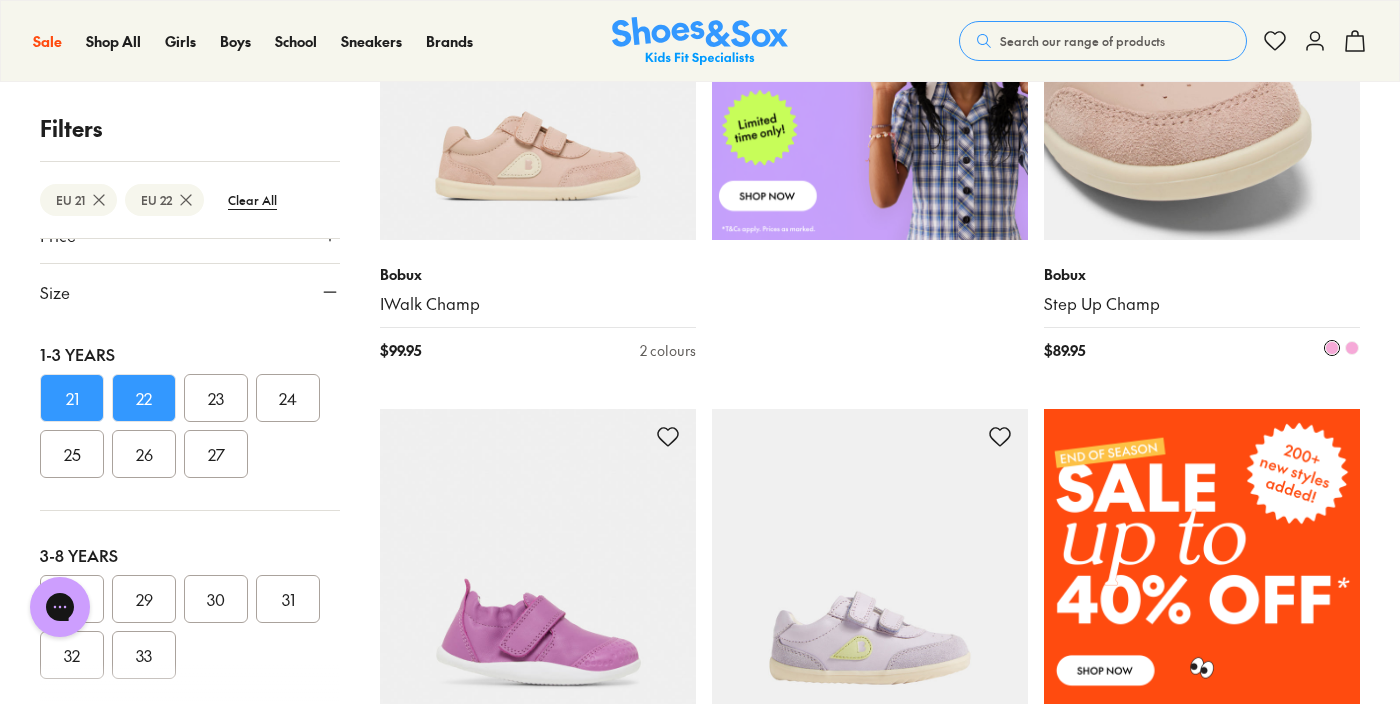 click at bounding box center [1202, 82] 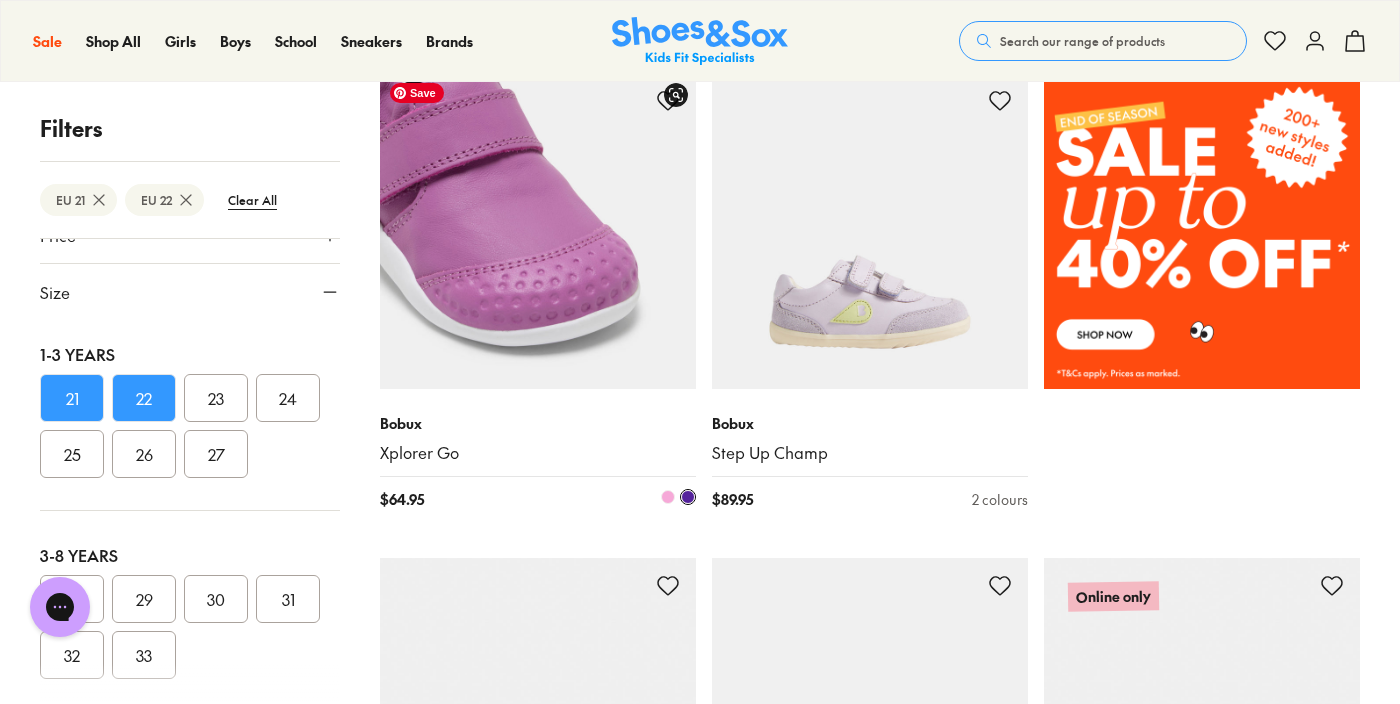 scroll, scrollTop: 1198, scrollLeft: 0, axis: vertical 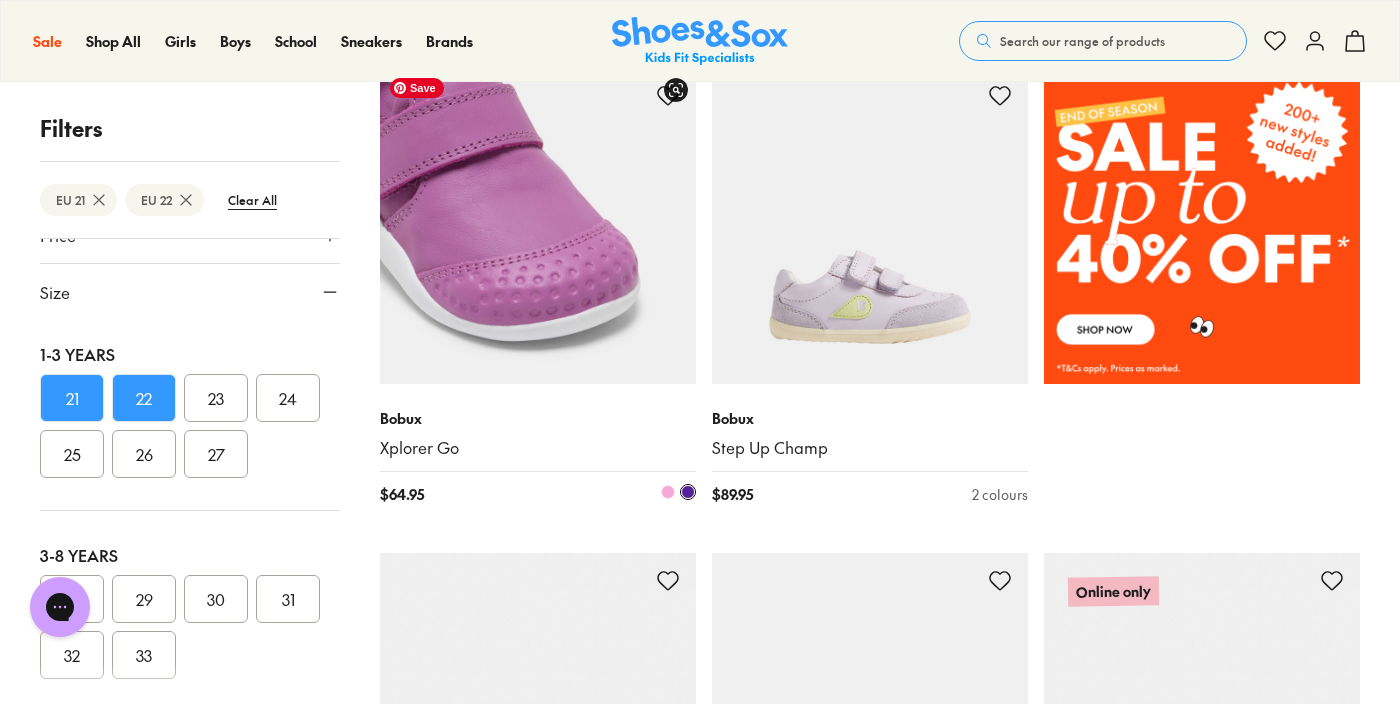 click at bounding box center (538, 226) 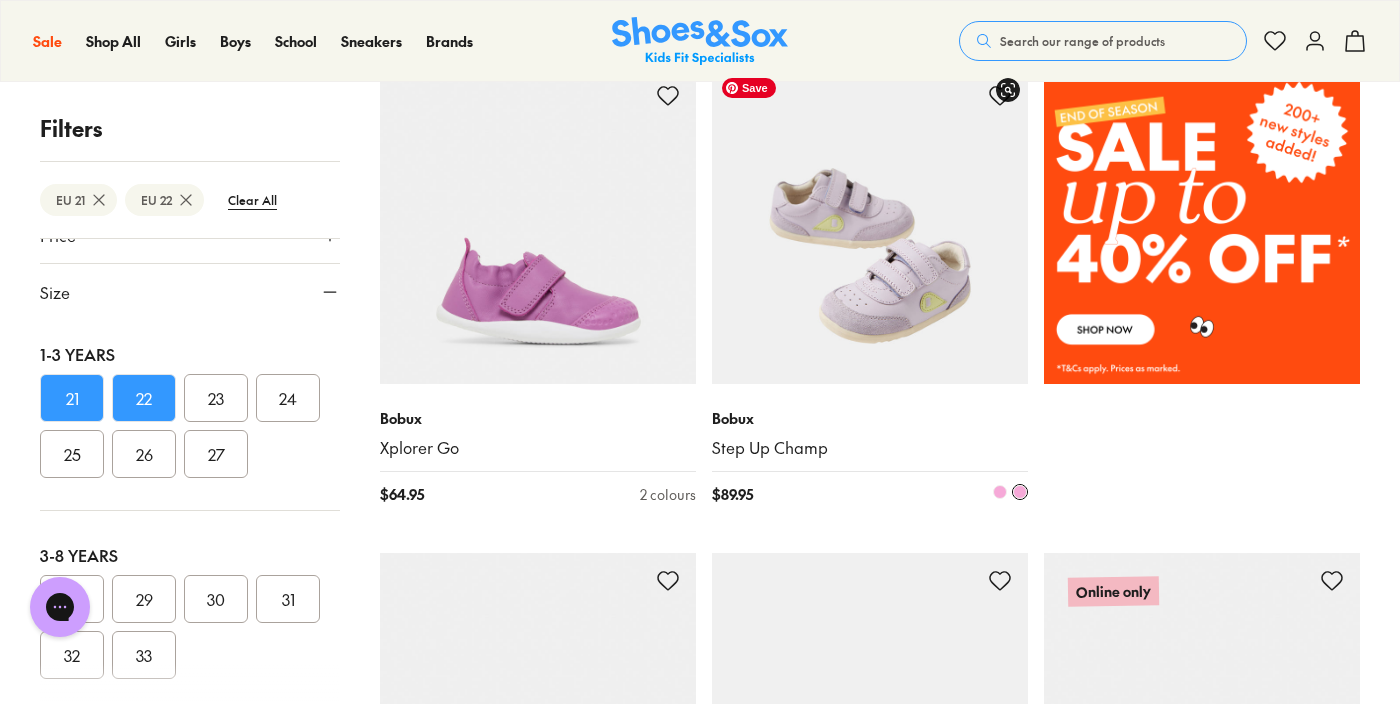 click at bounding box center [870, 226] 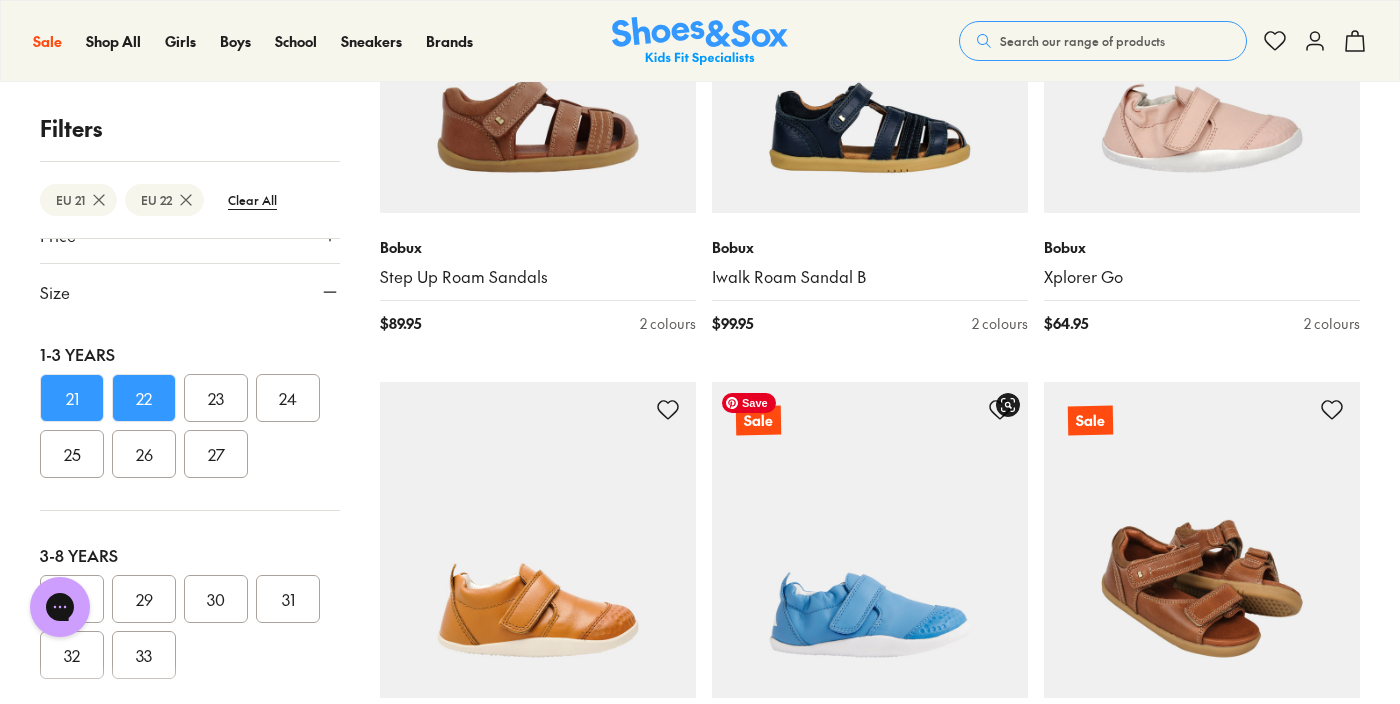 scroll, scrollTop: 5732, scrollLeft: 0, axis: vertical 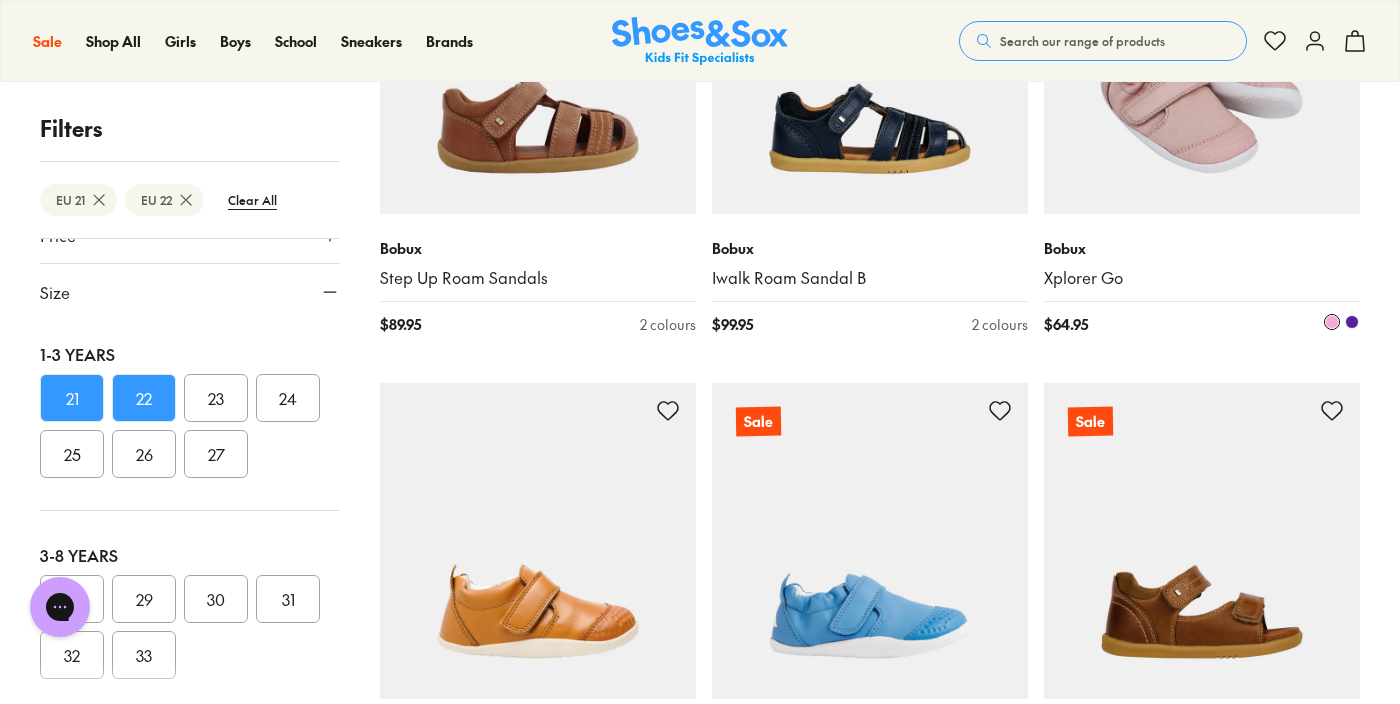 click at bounding box center [1202, 56] 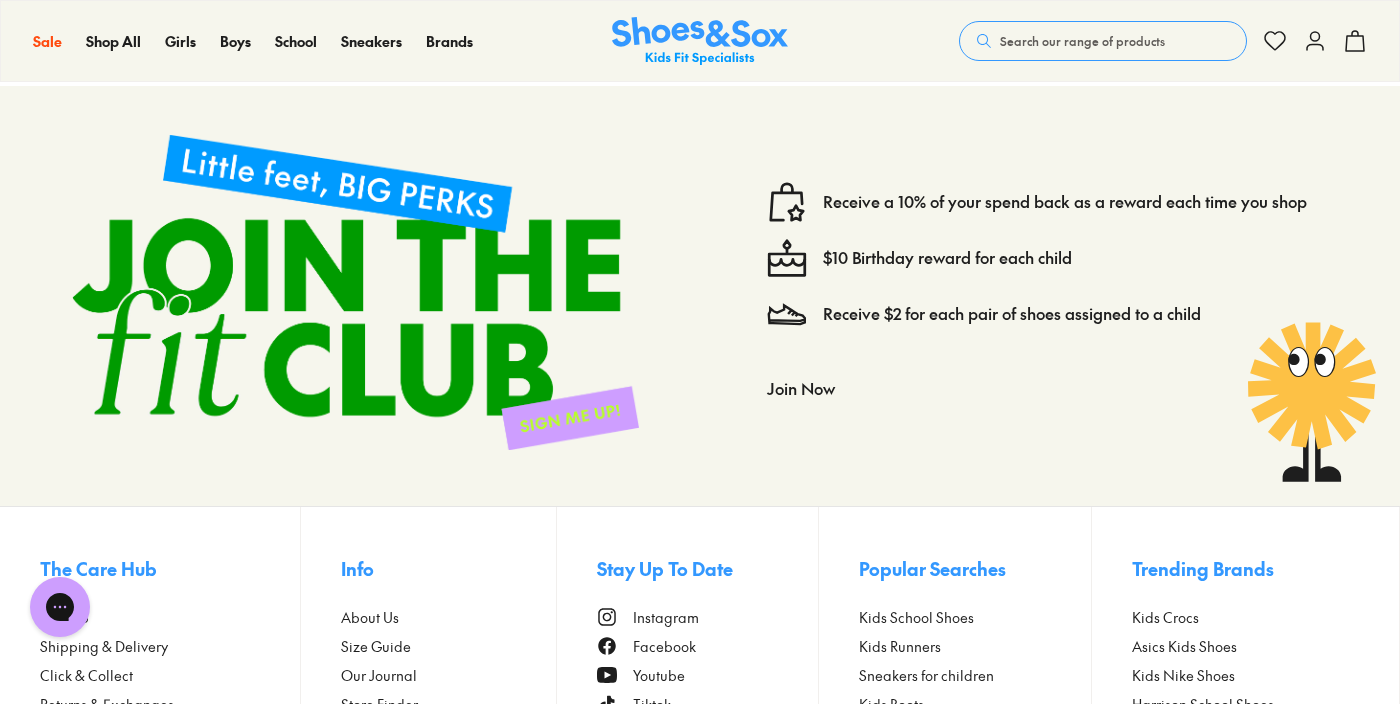 scroll, scrollTop: 6472, scrollLeft: 0, axis: vertical 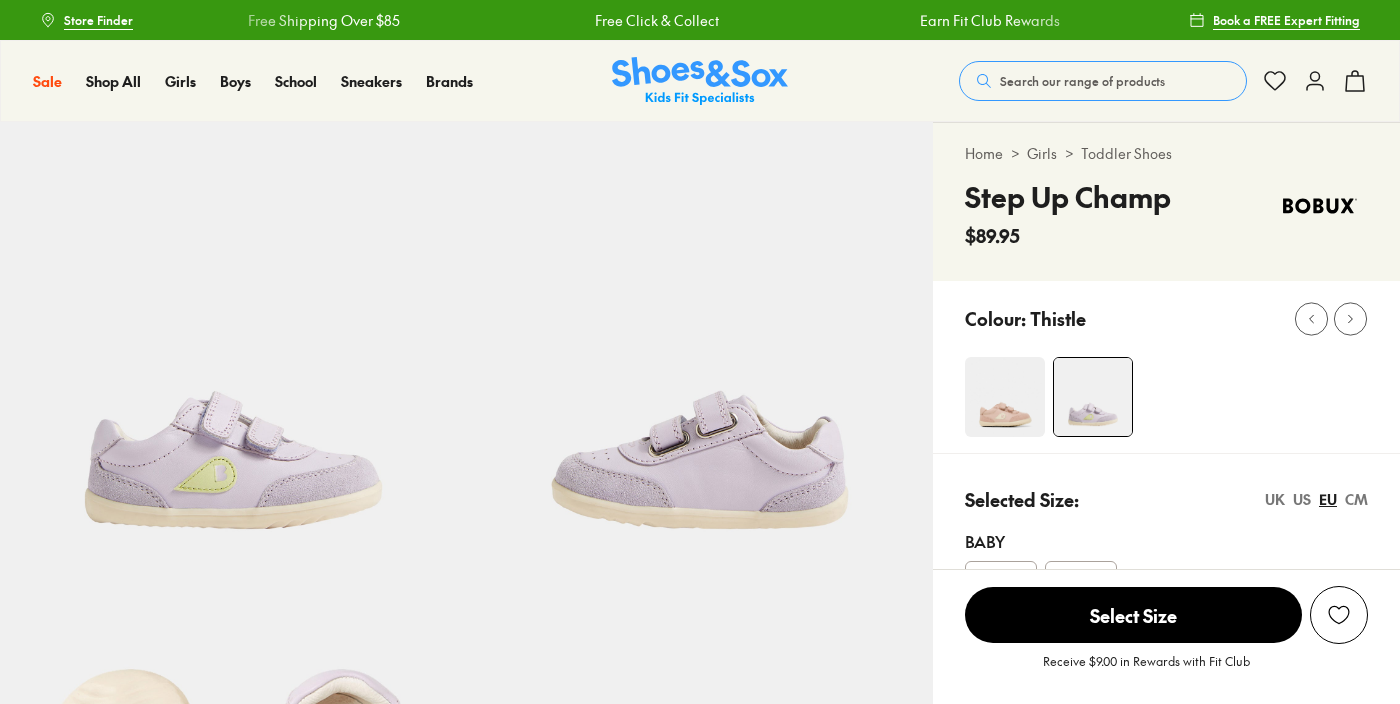 select on "*" 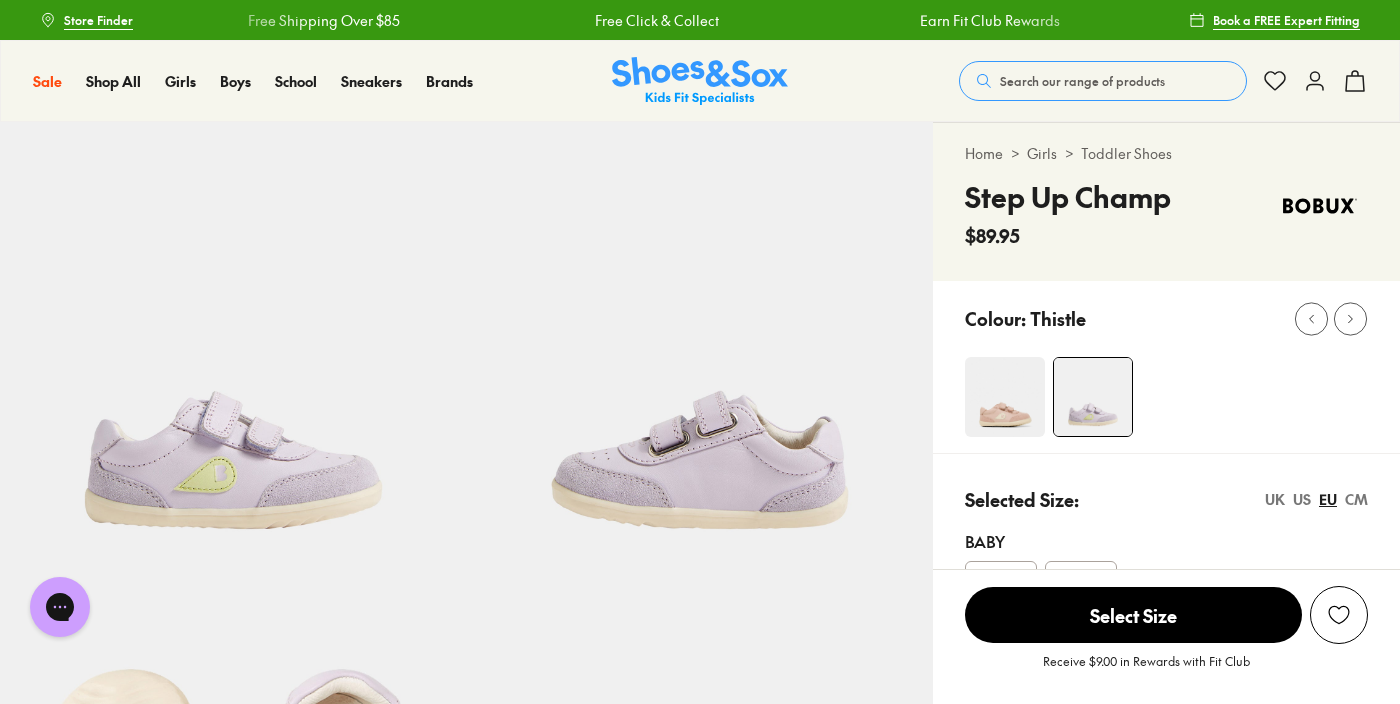 scroll, scrollTop: 0, scrollLeft: 0, axis: both 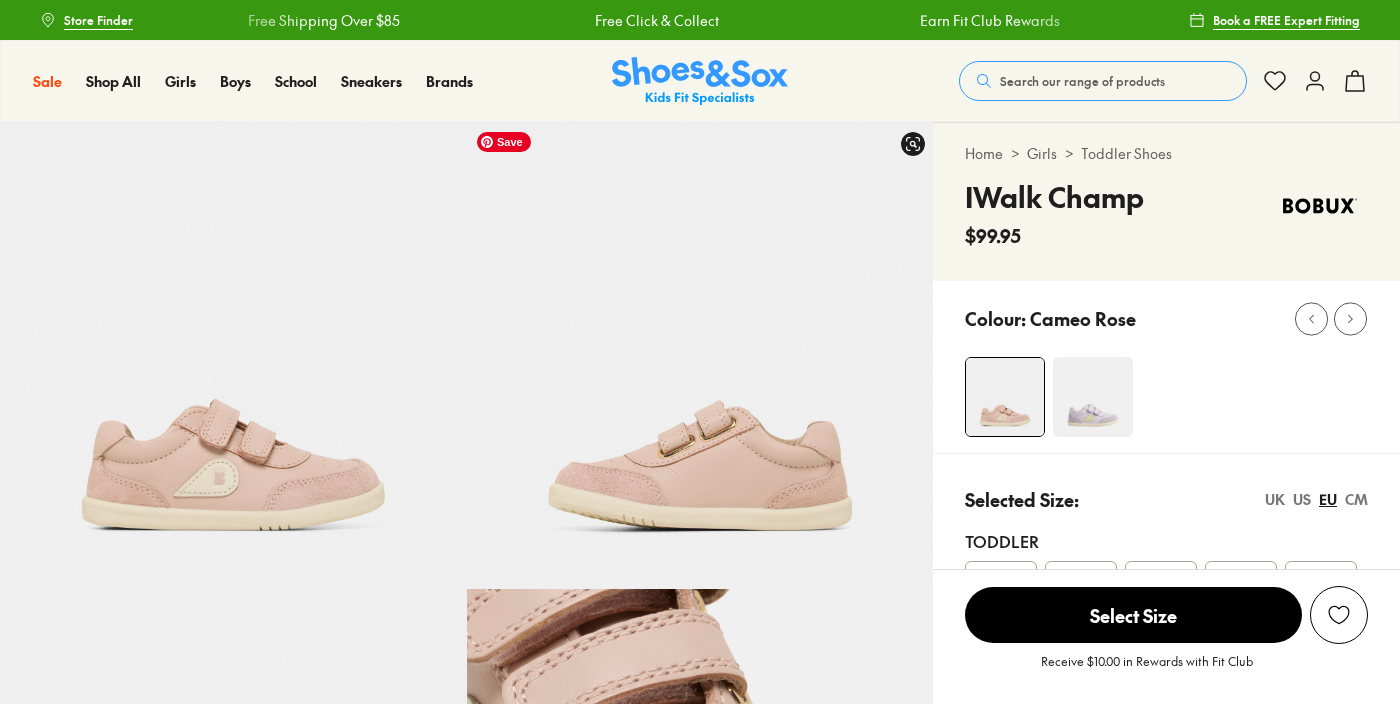 select on "*" 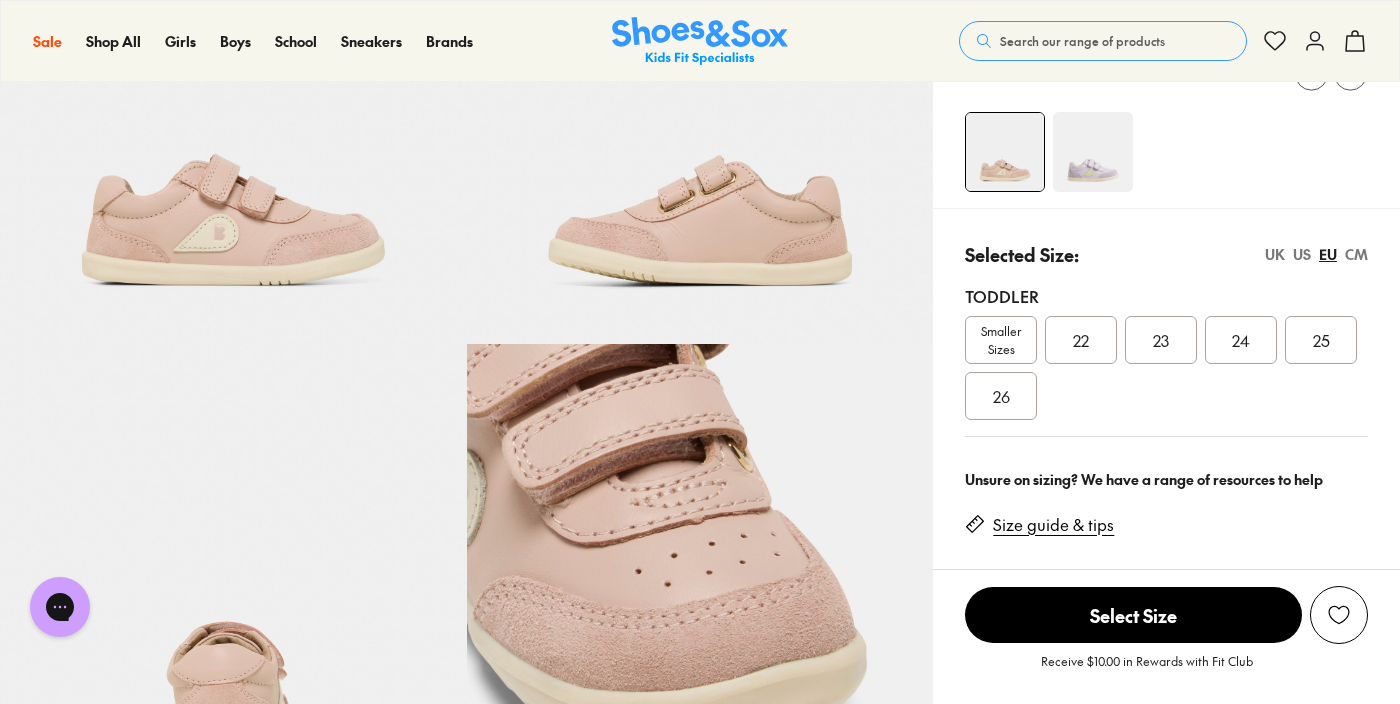 scroll, scrollTop: 0, scrollLeft: 0, axis: both 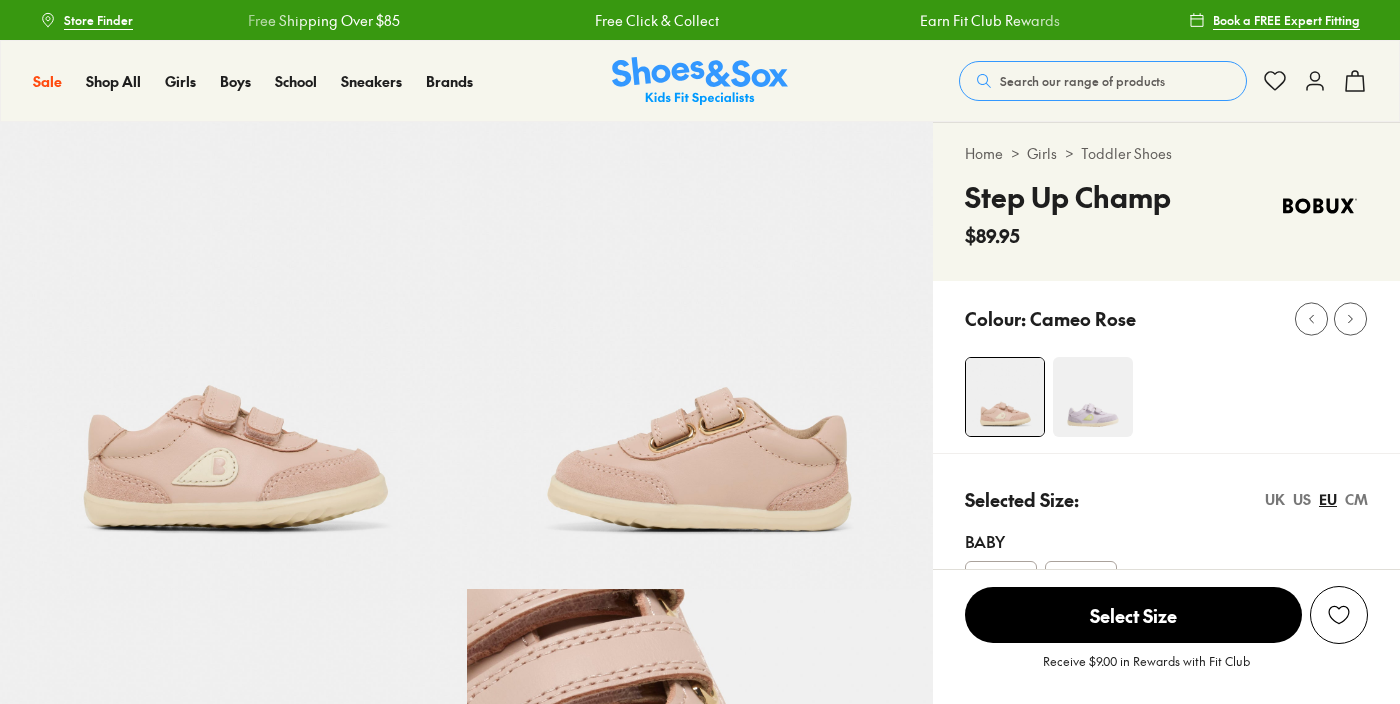 select on "*" 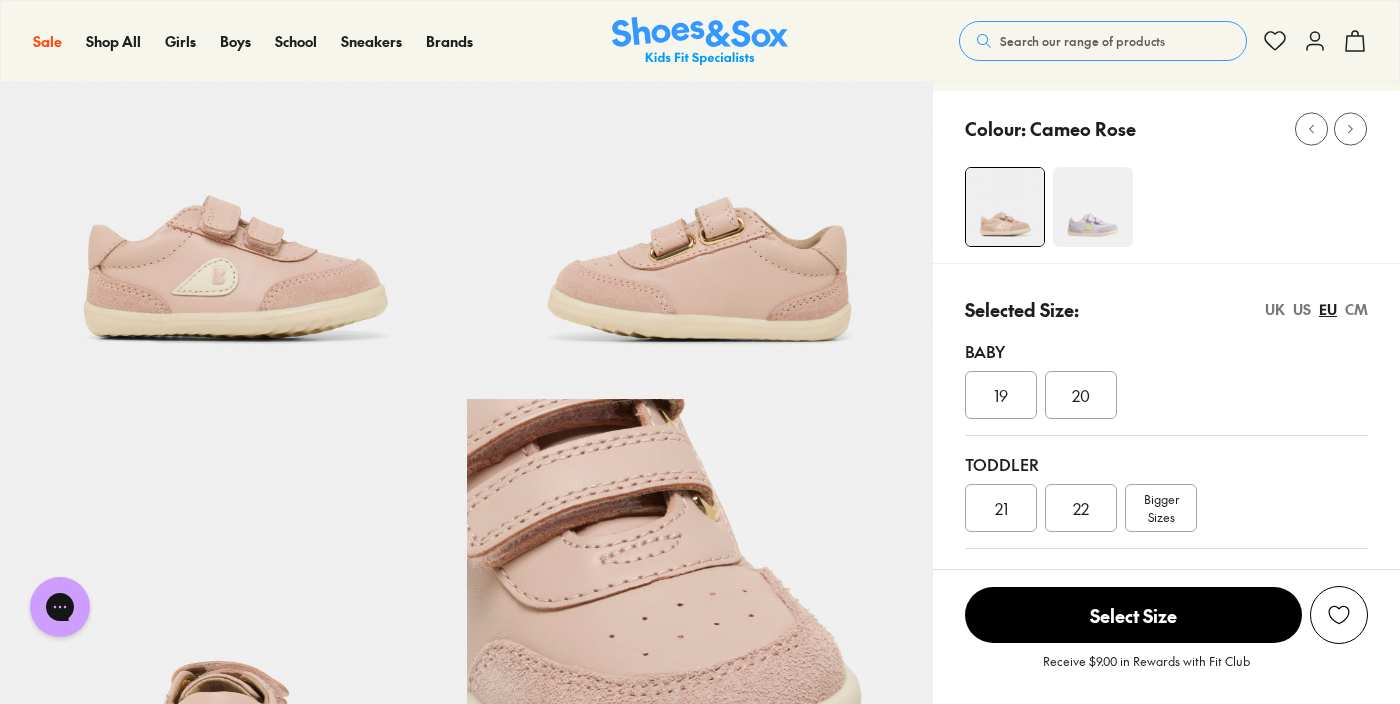 scroll, scrollTop: 0, scrollLeft: 0, axis: both 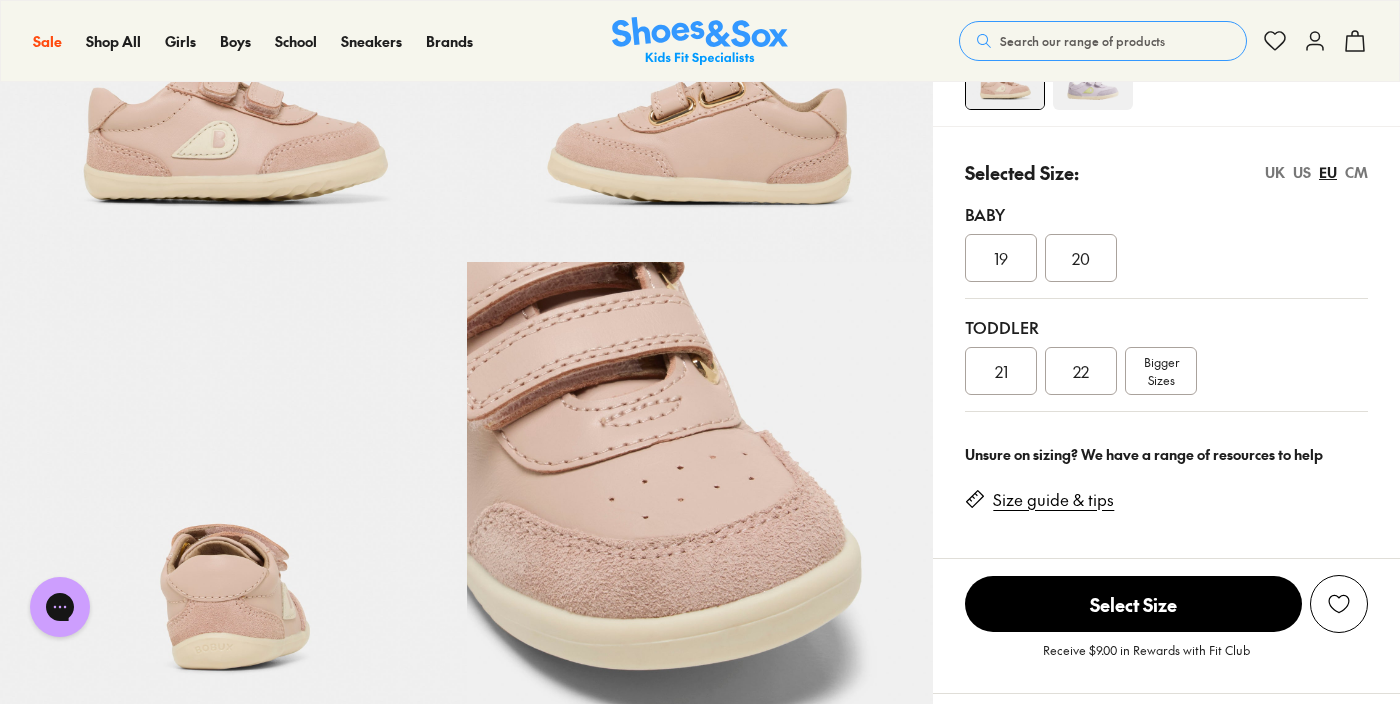 click on "21" at bounding box center [1001, 371] 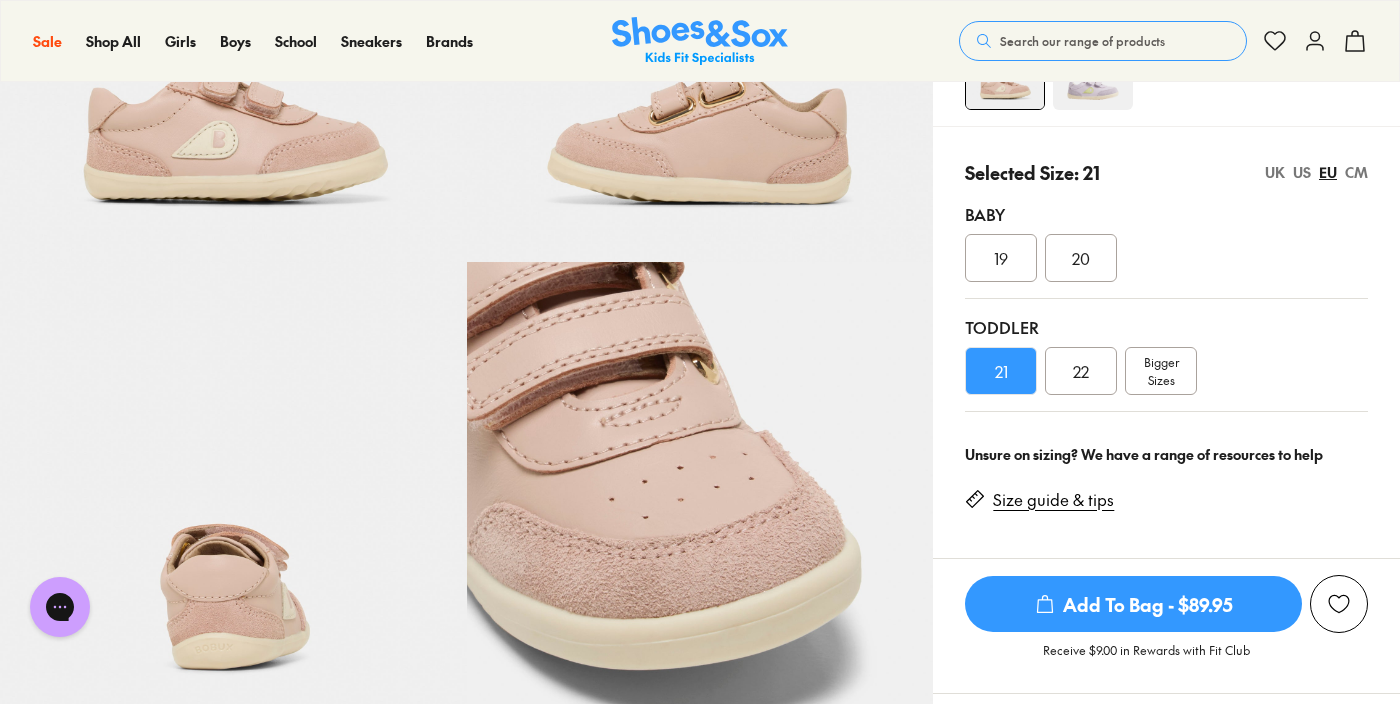 click on "22" at bounding box center (1081, 371) 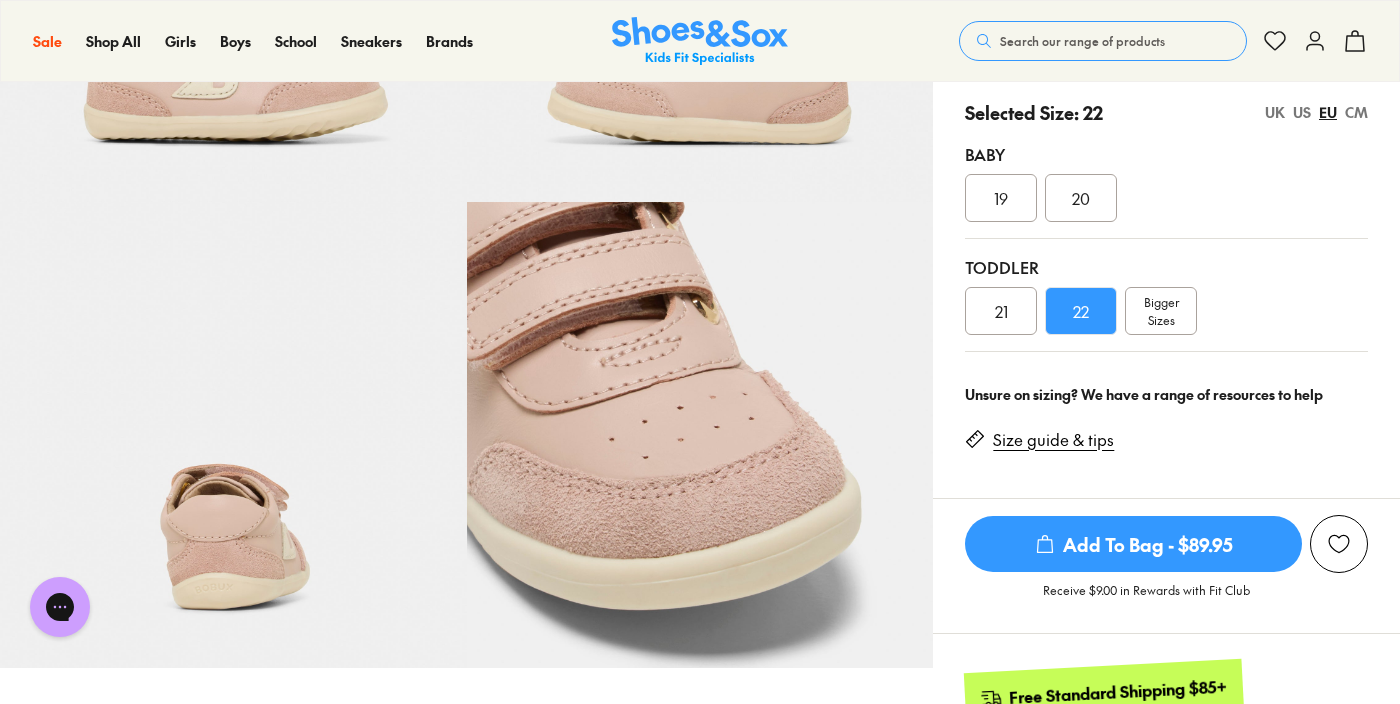 scroll, scrollTop: 364, scrollLeft: 0, axis: vertical 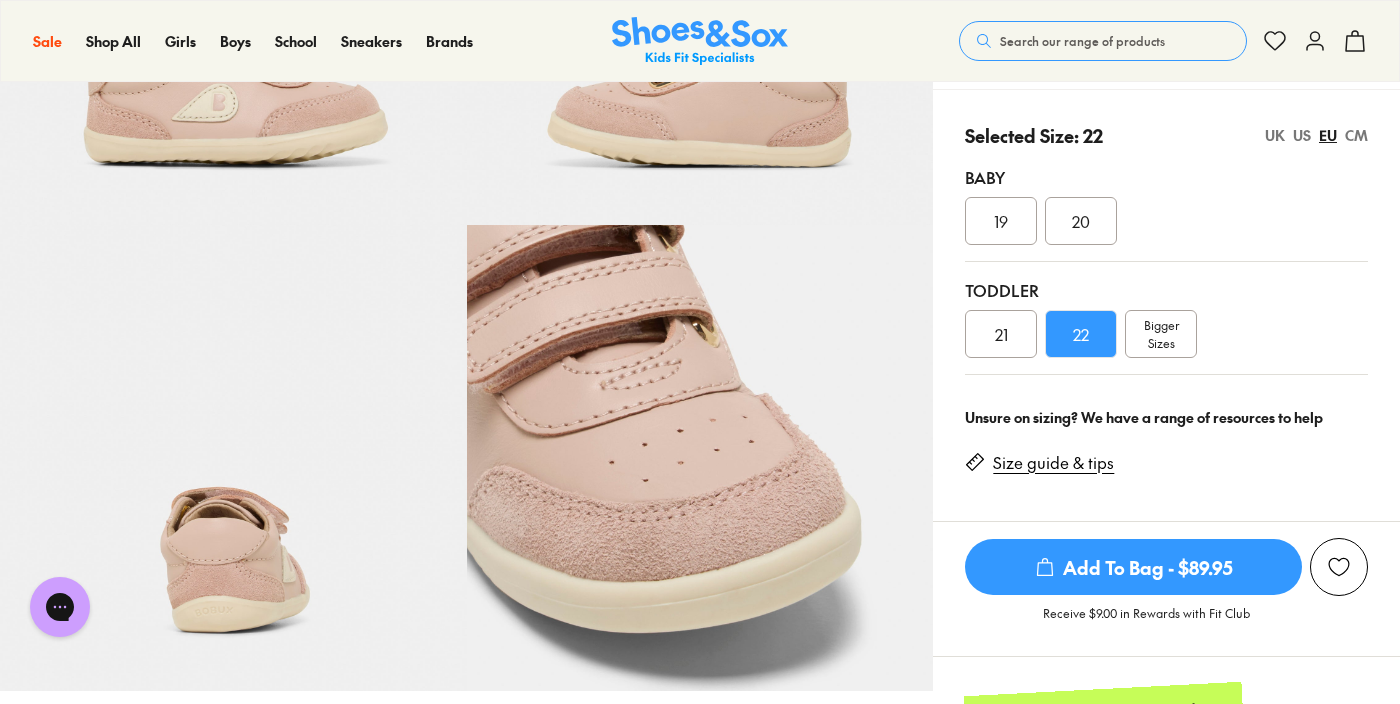 click on "21" at bounding box center [1001, 334] 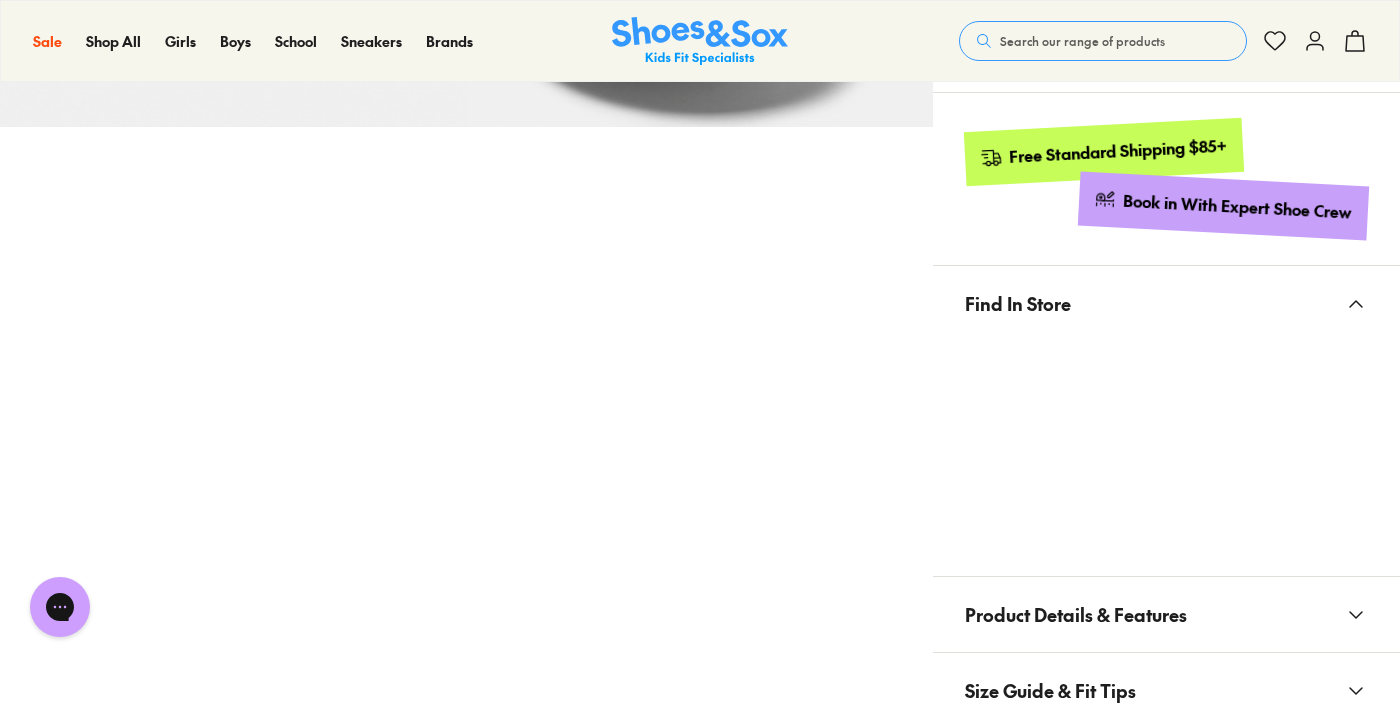 scroll, scrollTop: 0, scrollLeft: 0, axis: both 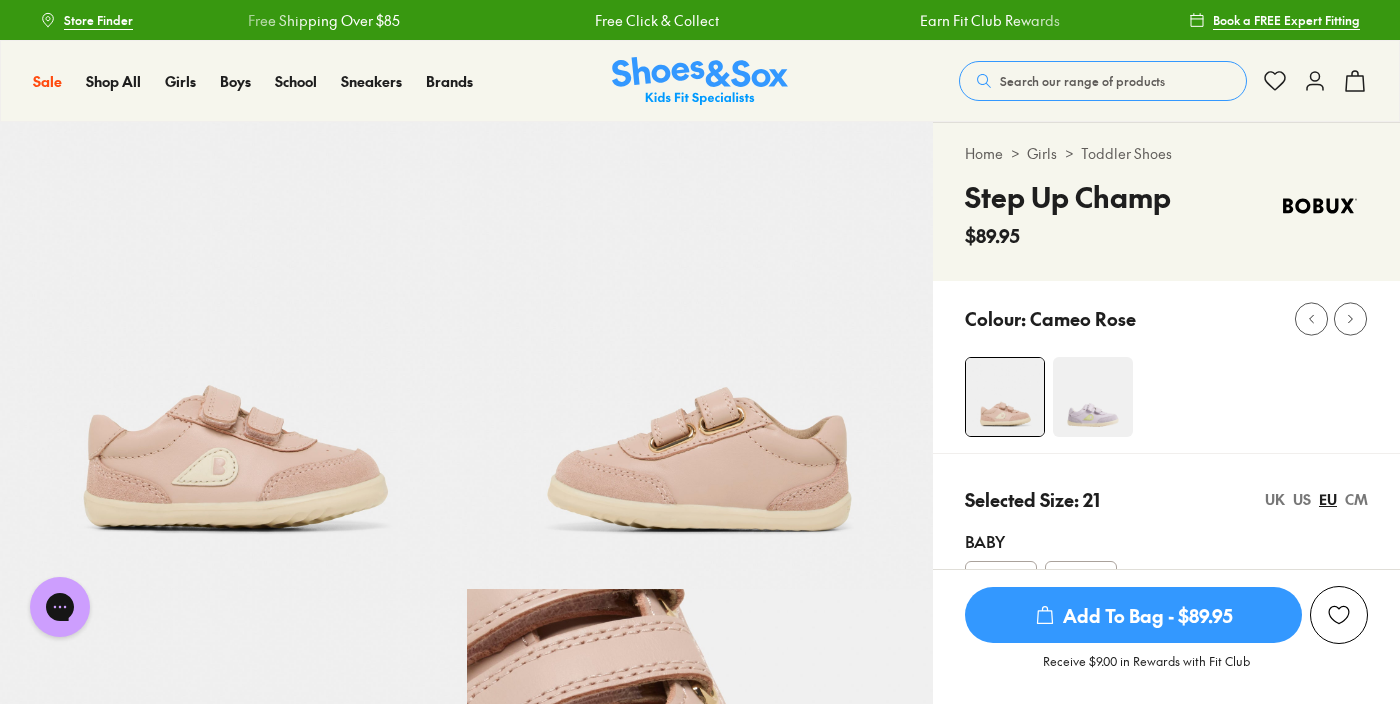 click at bounding box center (1093, 397) 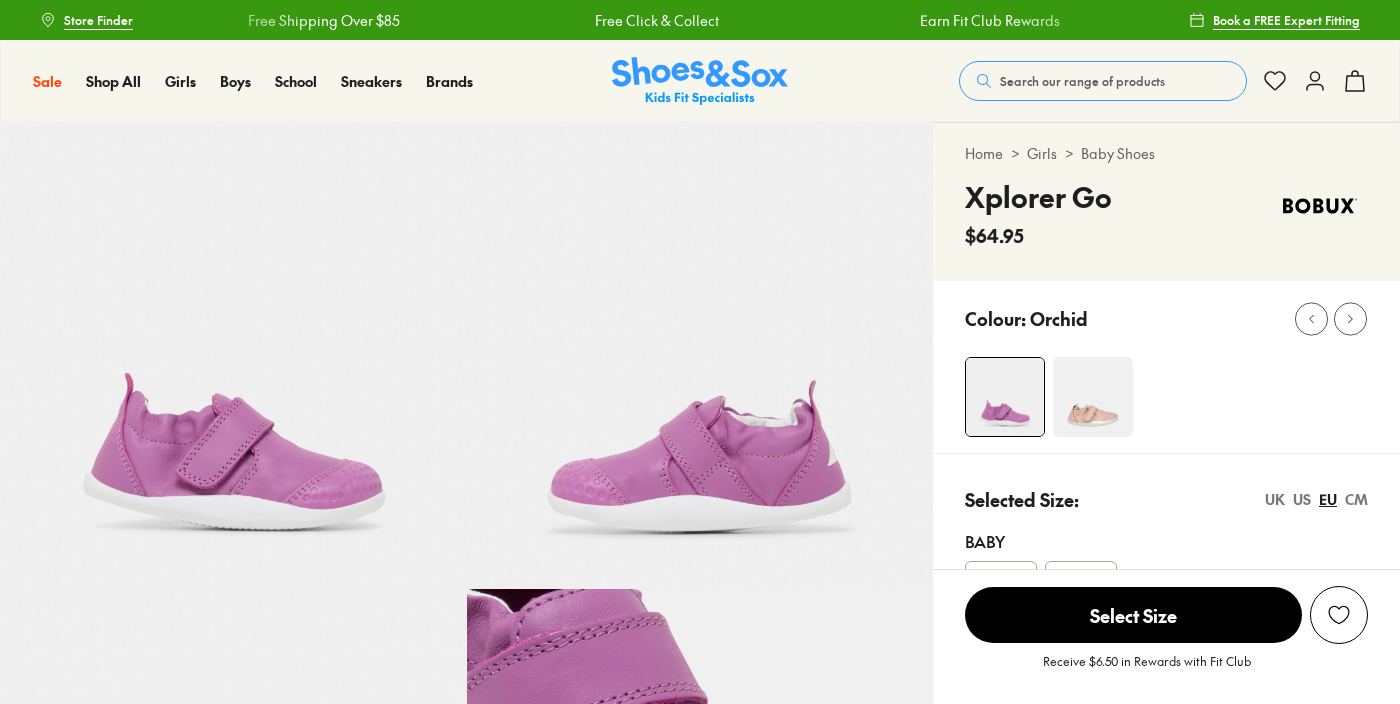 scroll, scrollTop: 0, scrollLeft: 0, axis: both 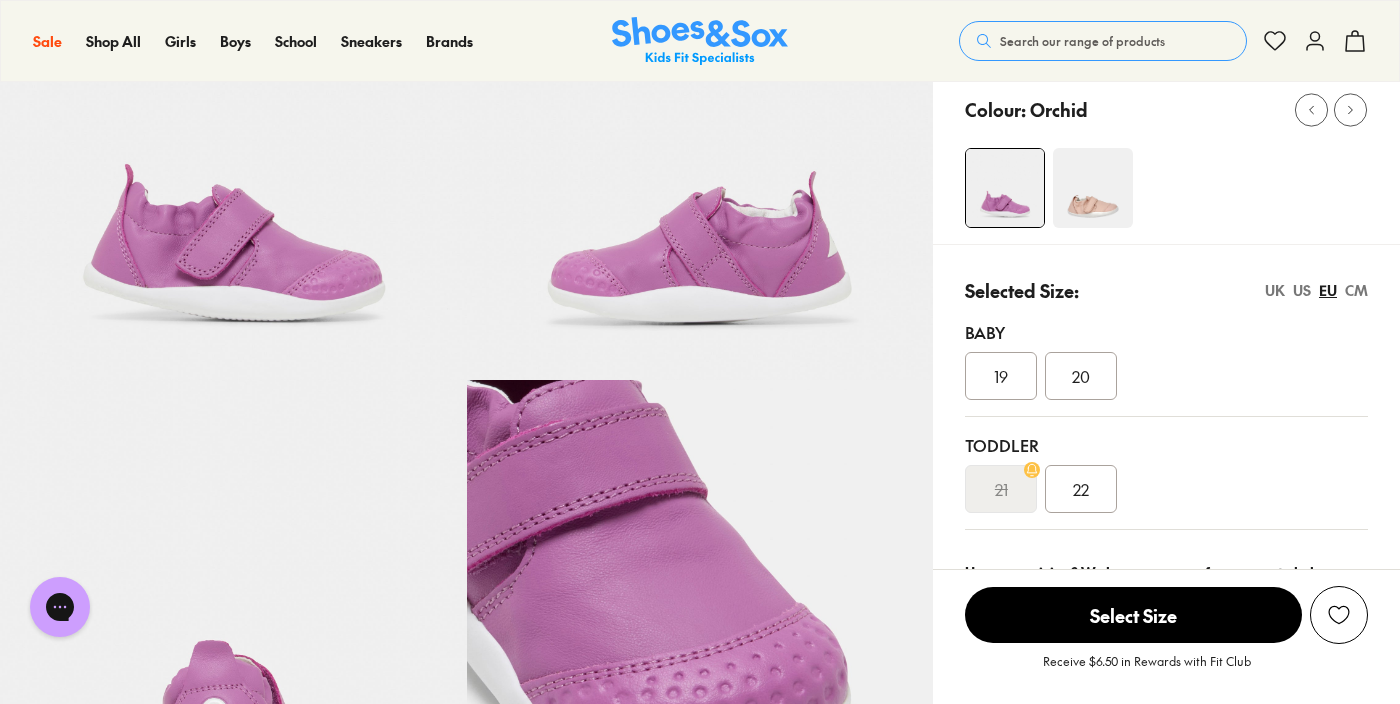 click on "Toddler 21 22" at bounding box center [1166, 473] 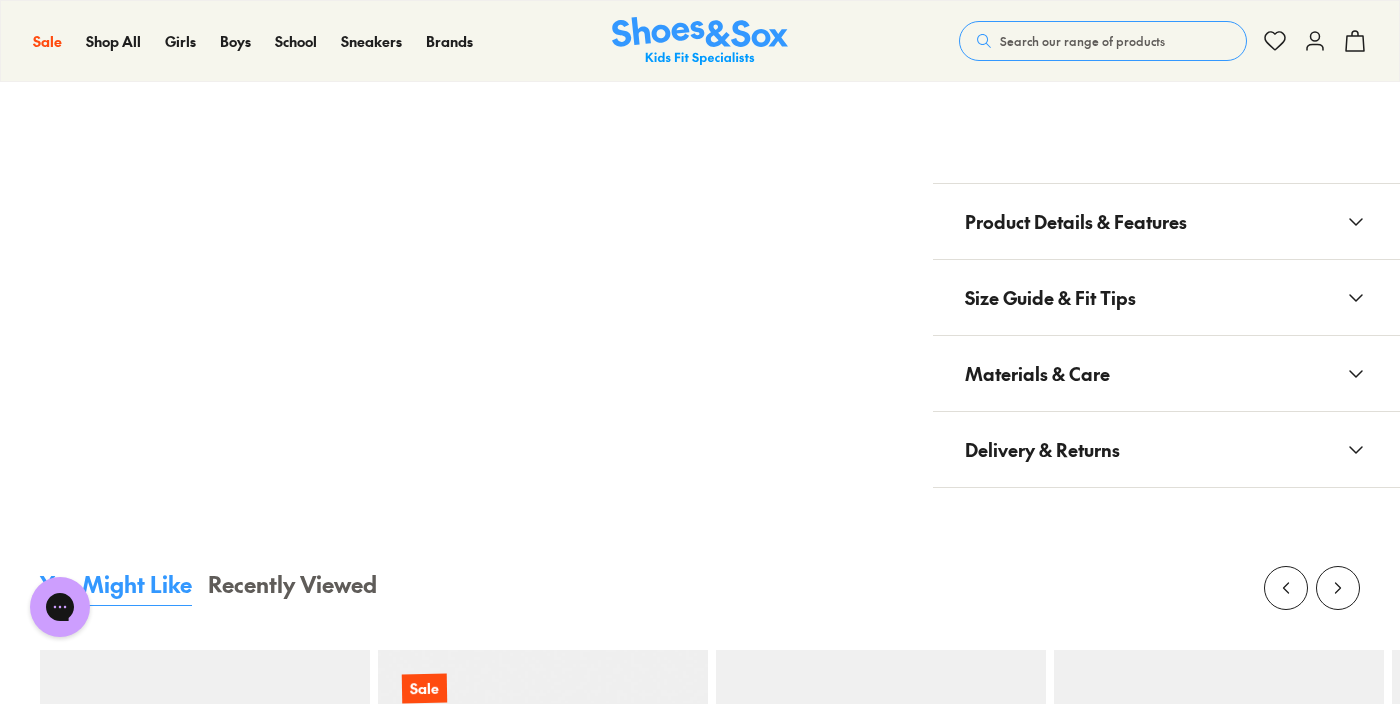 scroll, scrollTop: 1595, scrollLeft: 0, axis: vertical 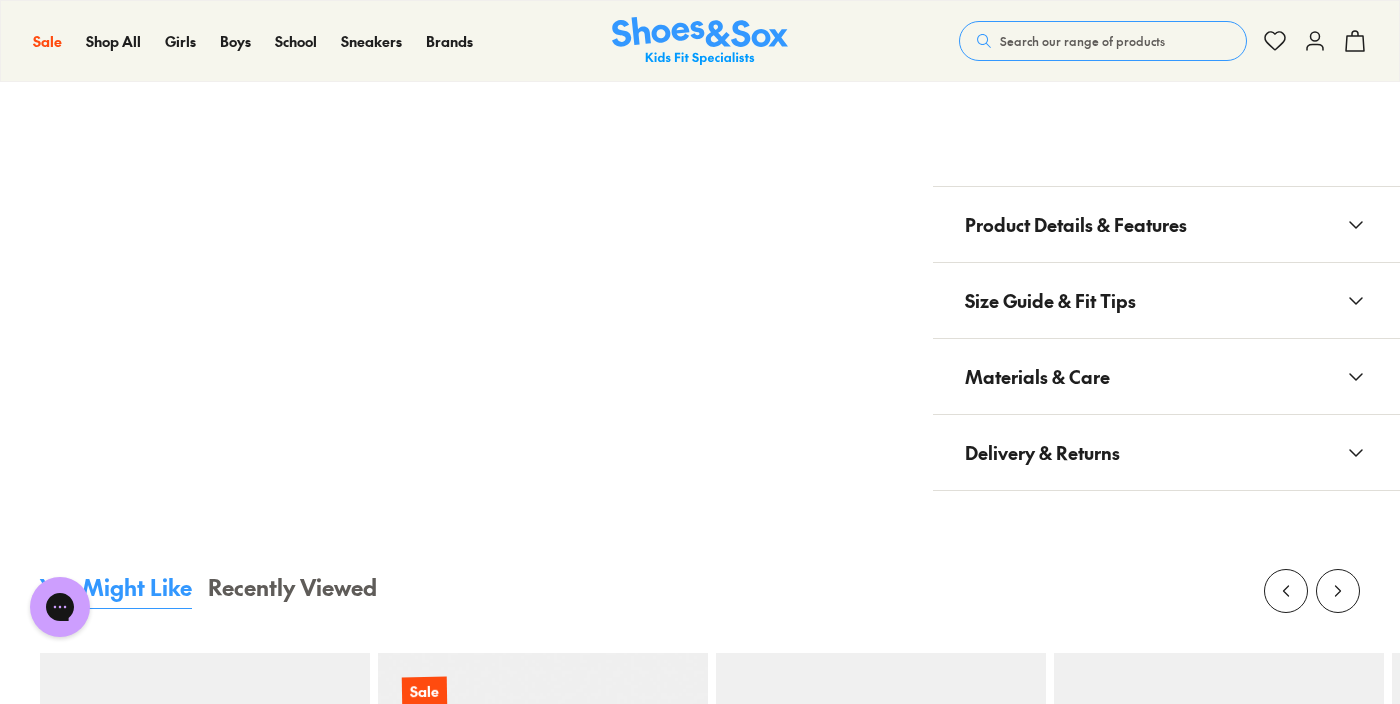 click on "Delivery & Returns" at bounding box center (1166, 452) 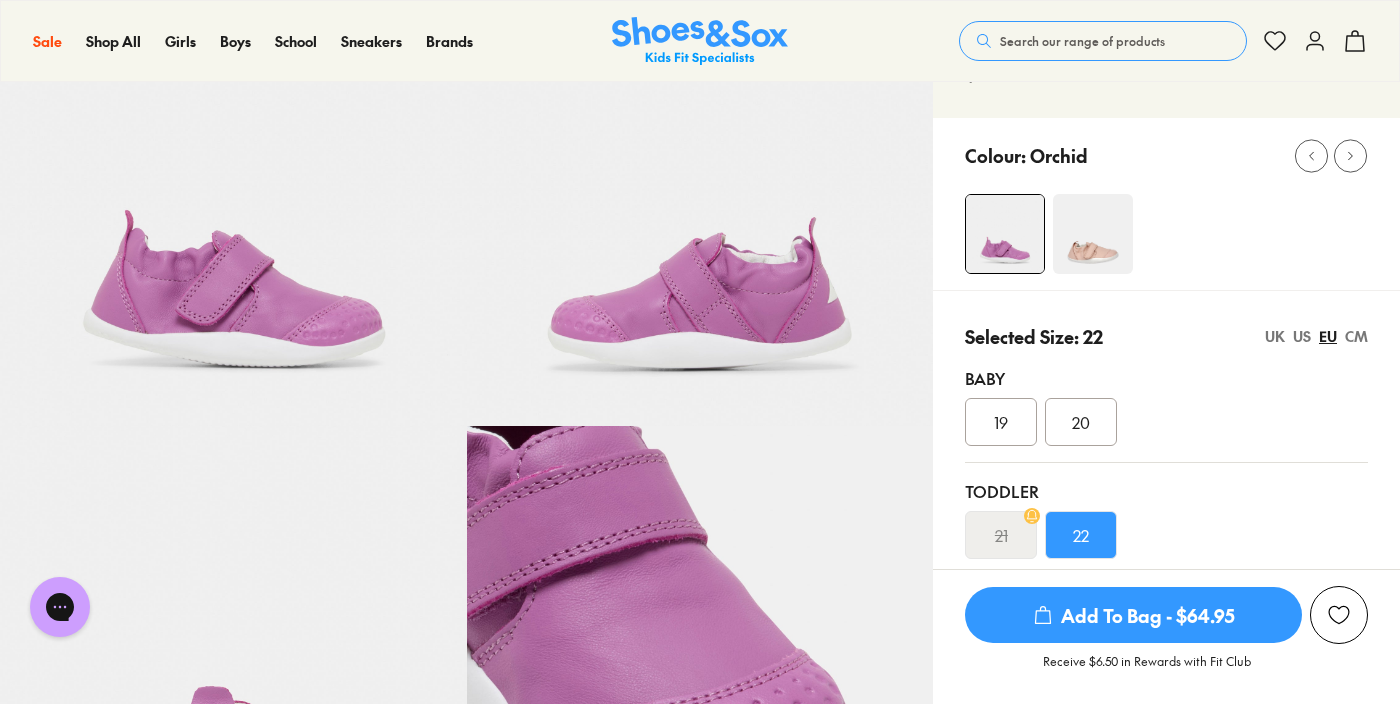 scroll, scrollTop: 0, scrollLeft: 0, axis: both 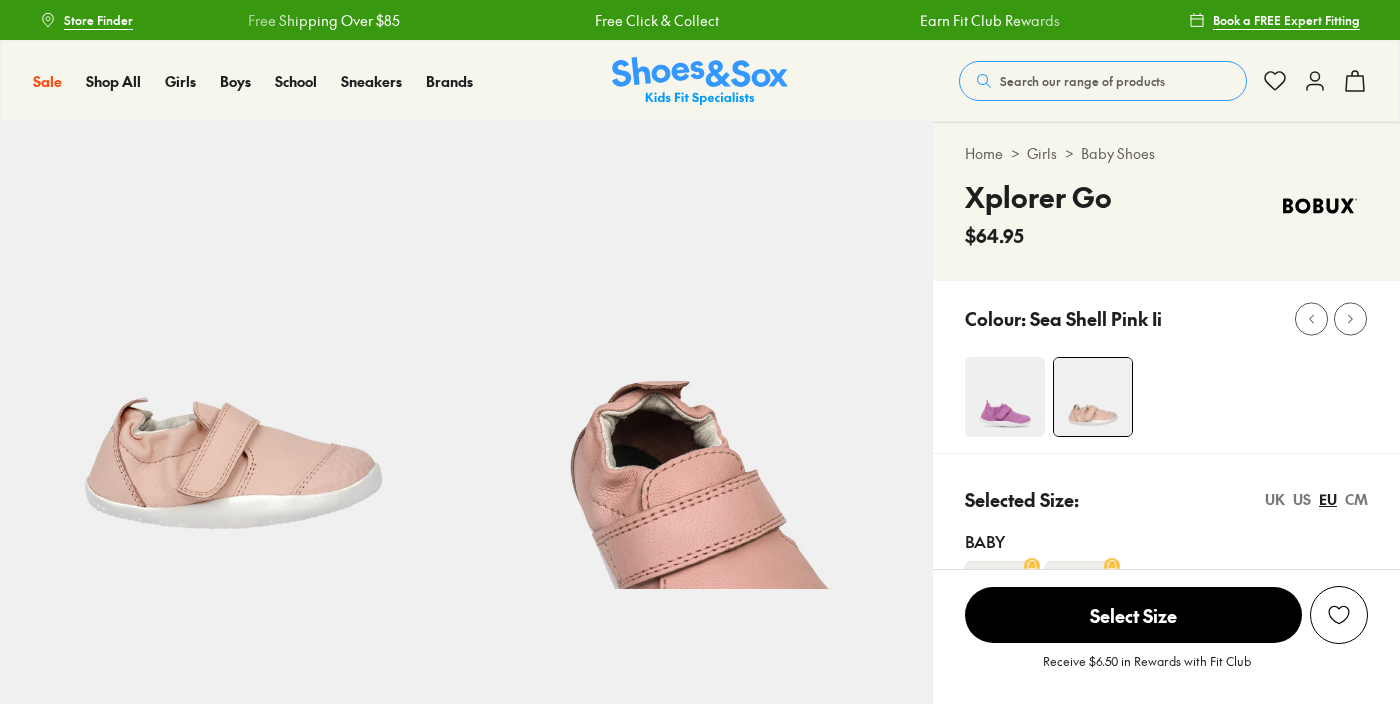 select on "*" 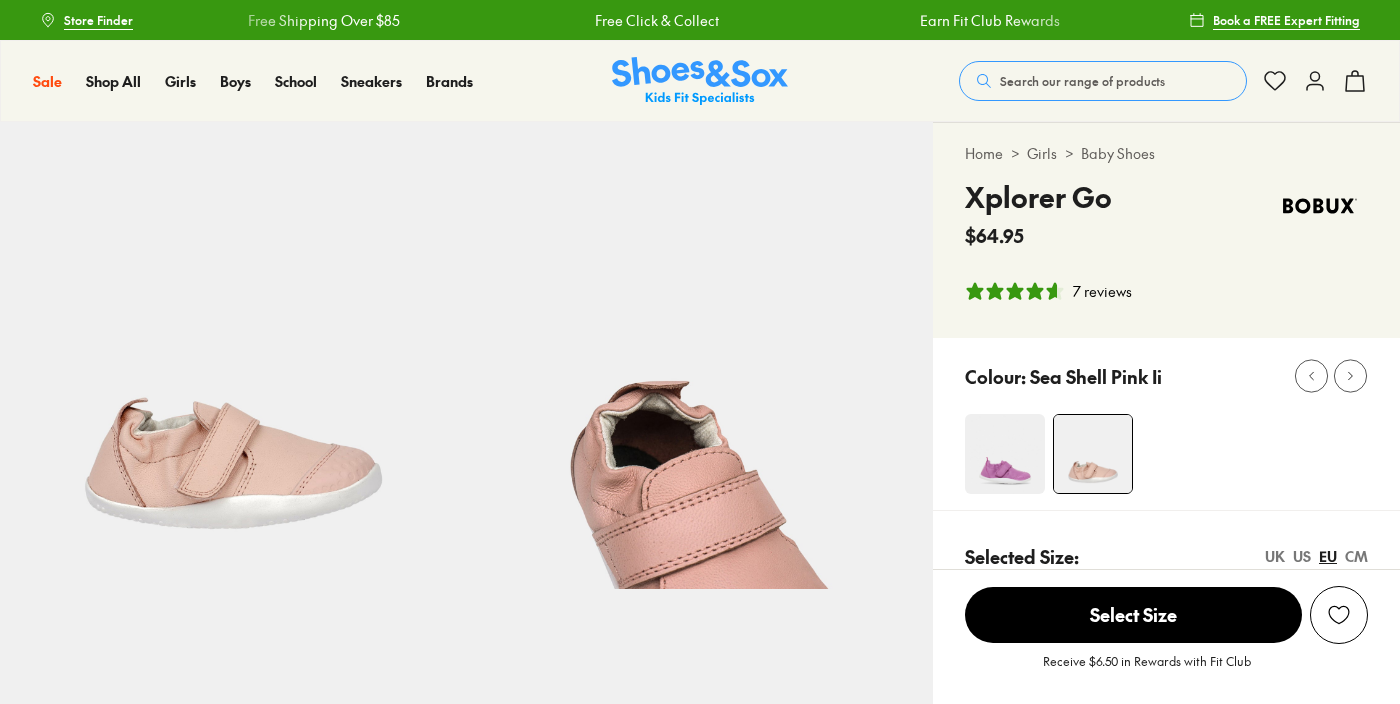 scroll, scrollTop: 0, scrollLeft: 0, axis: both 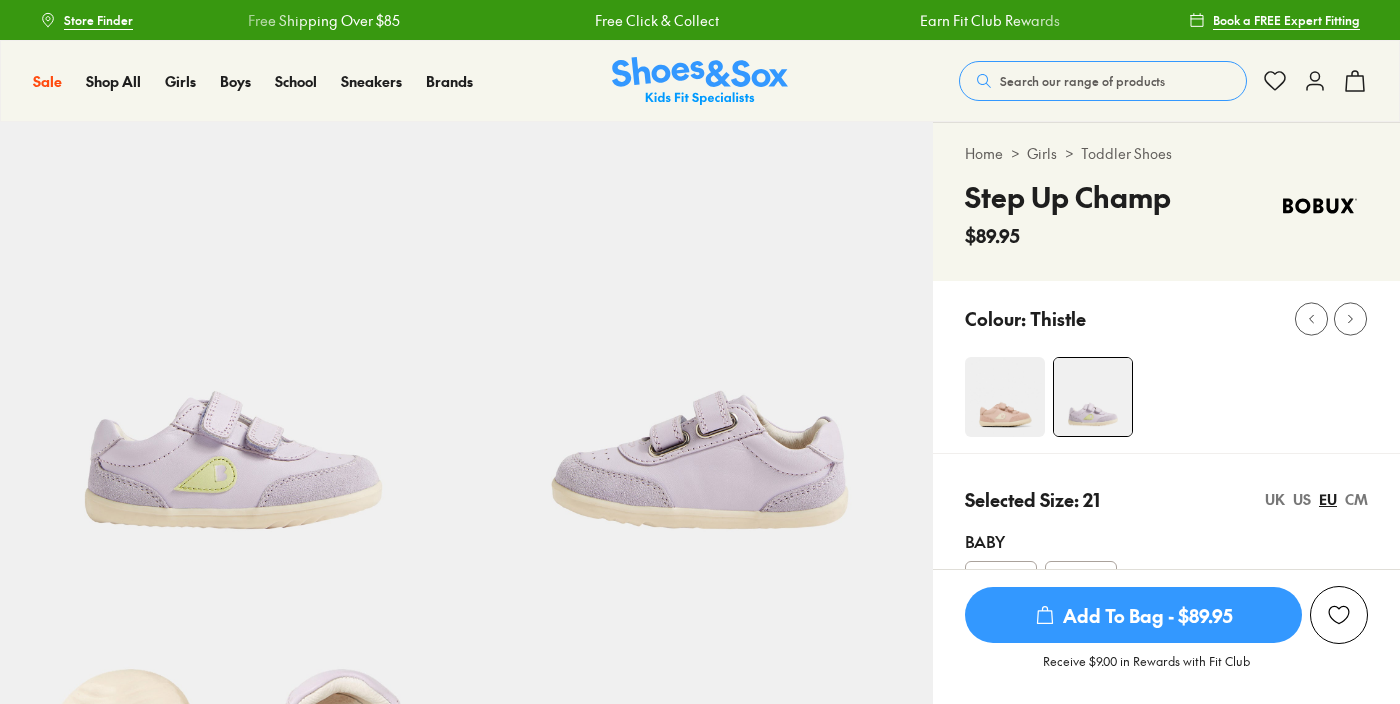 click on "Find In Store" at bounding box center (1166, 1231) 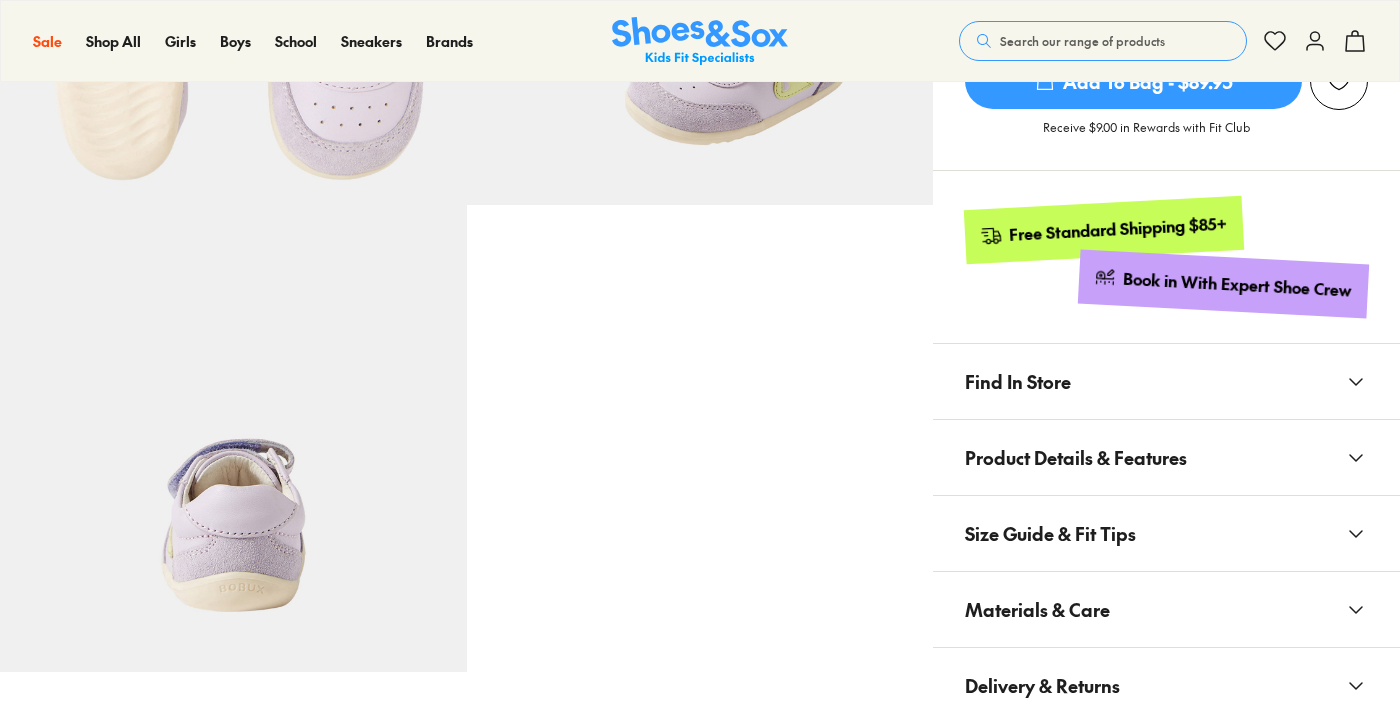 scroll, scrollTop: 850, scrollLeft: 0, axis: vertical 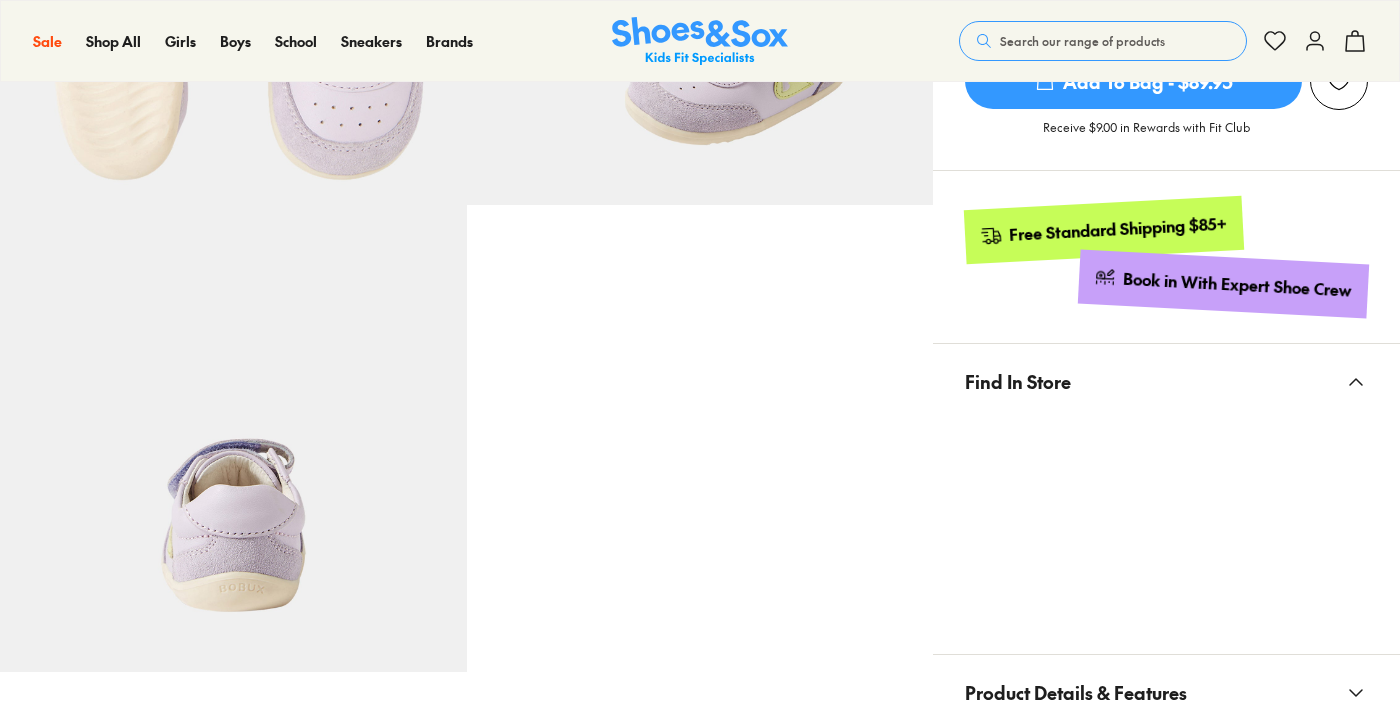 select on "*" 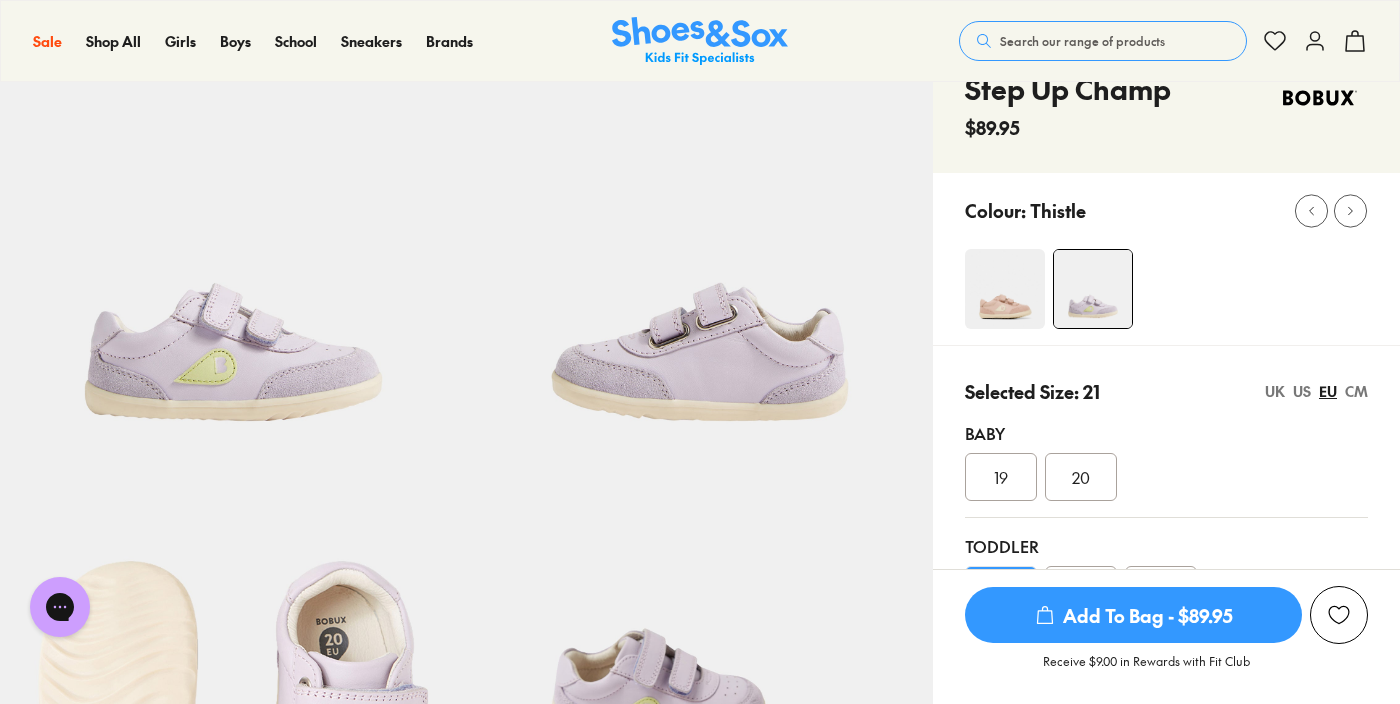 scroll, scrollTop: 0, scrollLeft: 0, axis: both 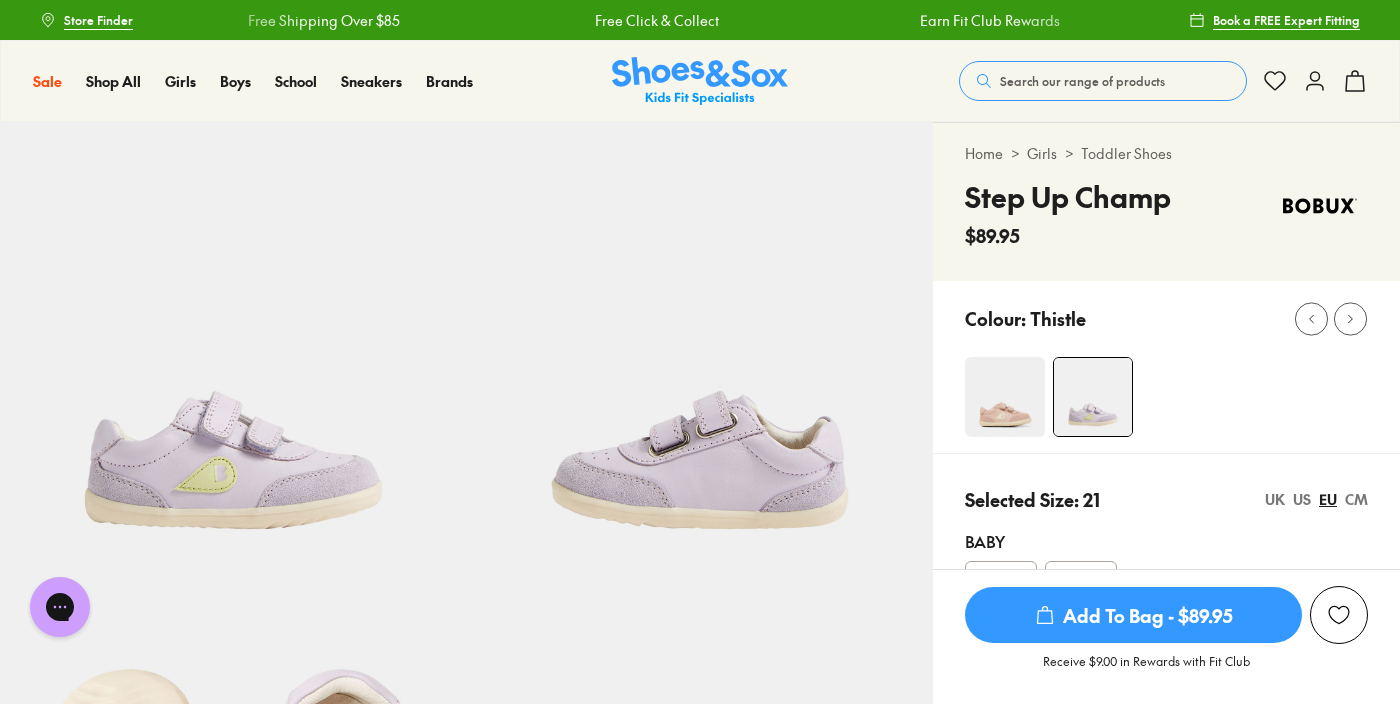 click at bounding box center (1005, 397) 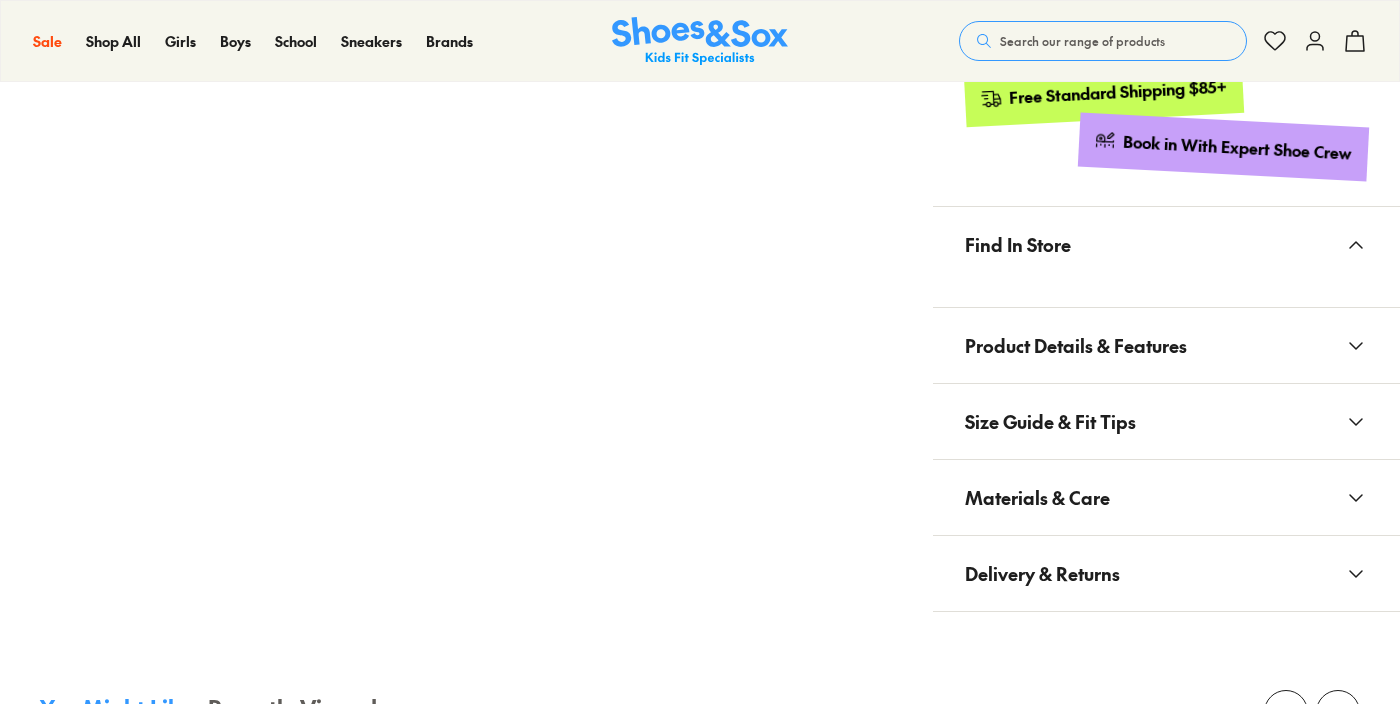 select on "*" 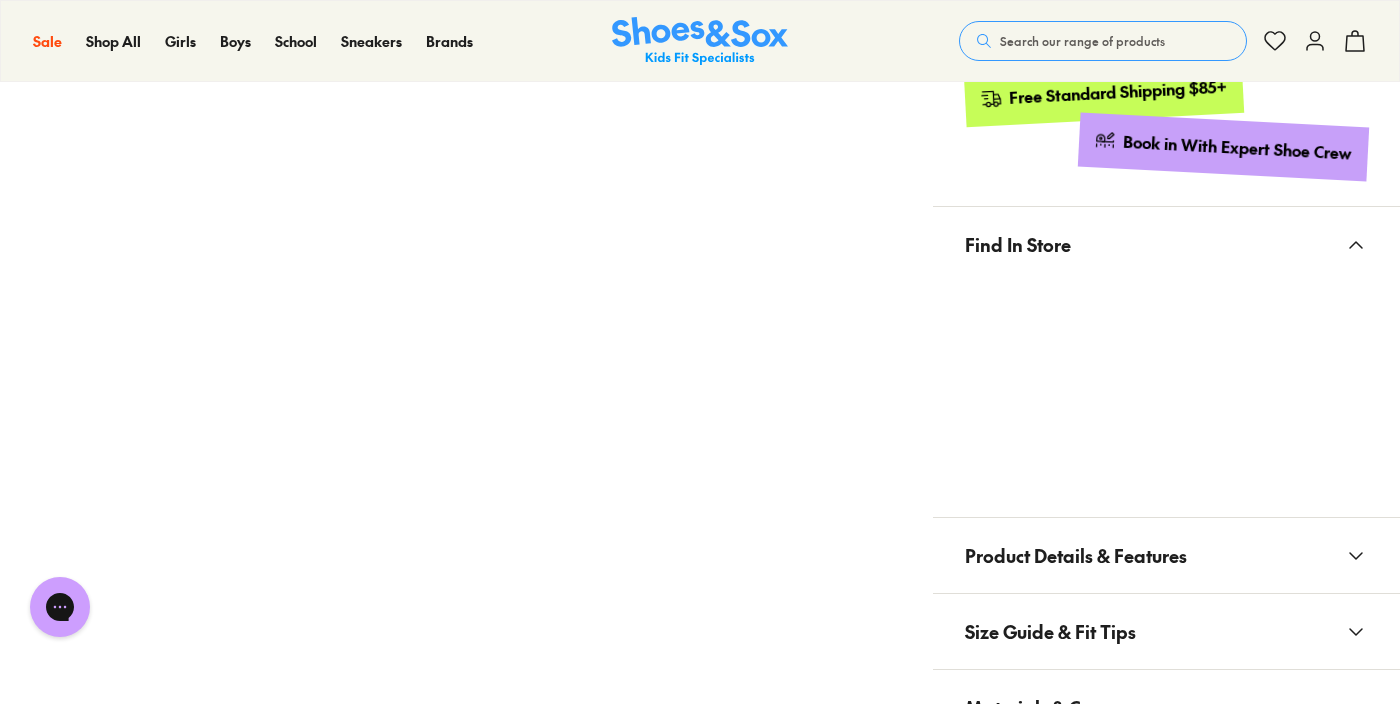 scroll, scrollTop: 0, scrollLeft: 0, axis: both 